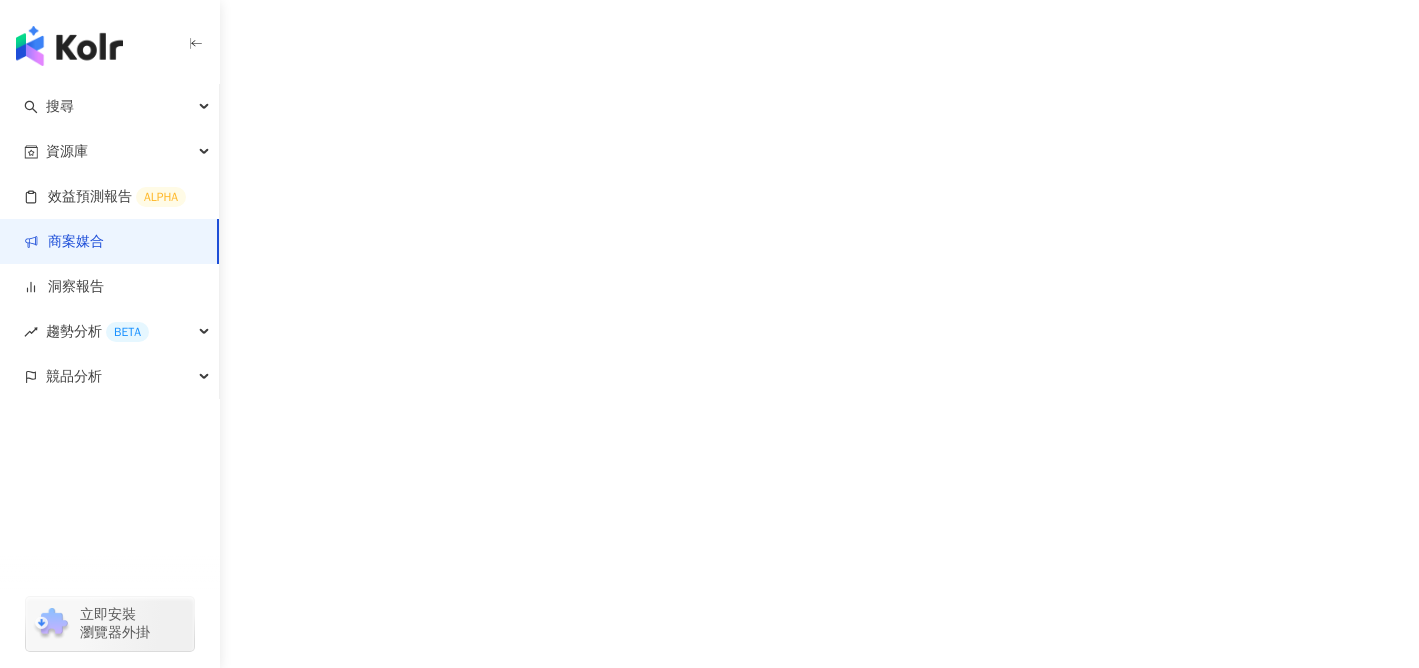 scroll, scrollTop: 0, scrollLeft: 0, axis: both 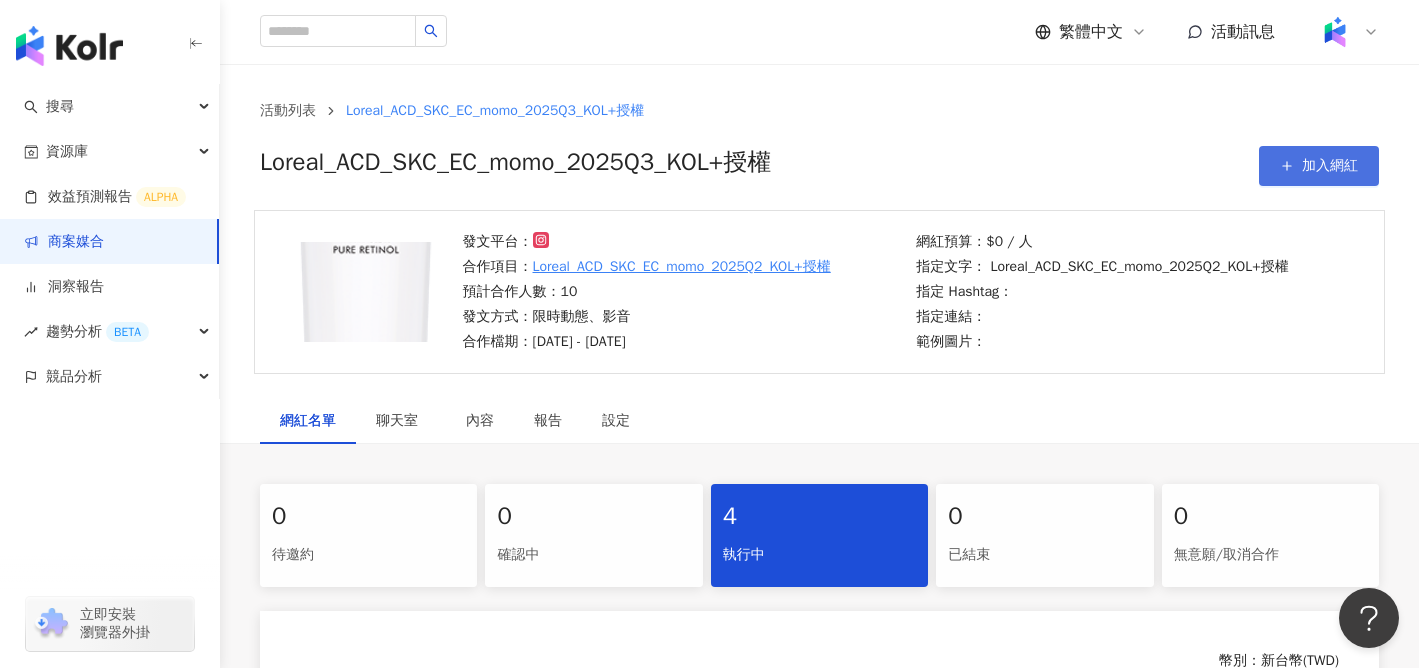click 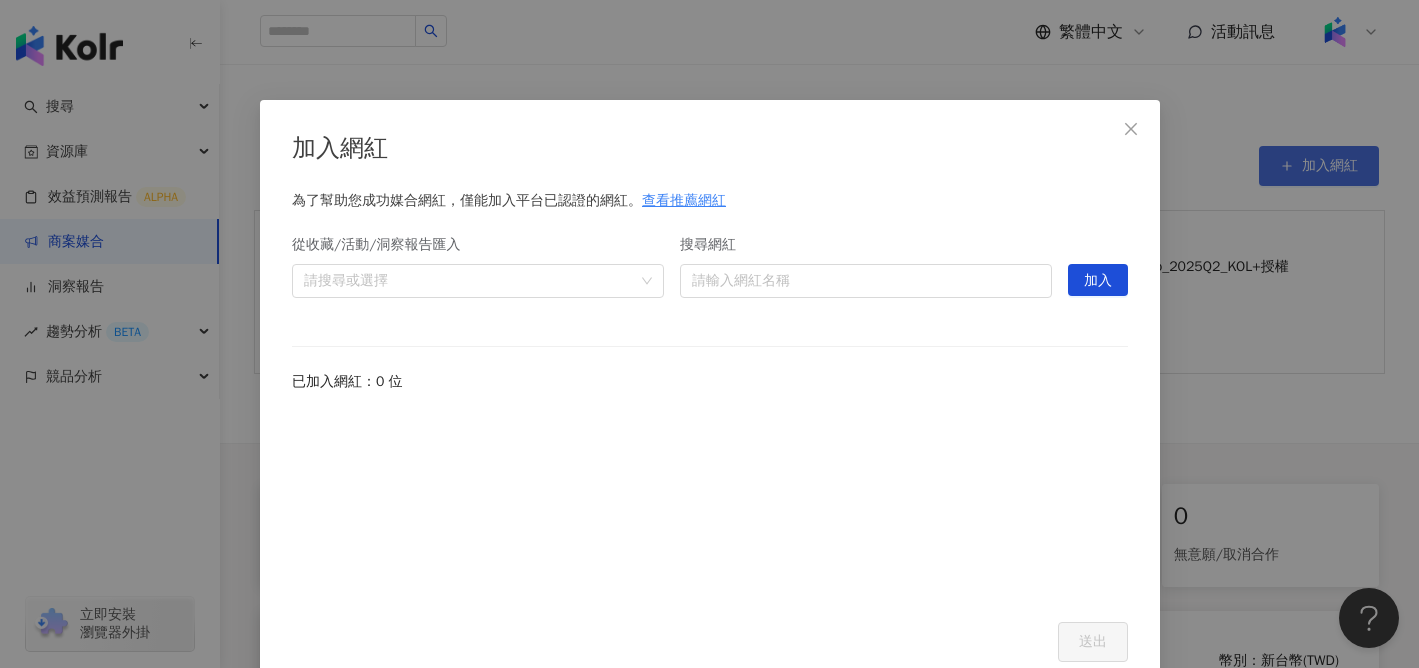 scroll, scrollTop: 17, scrollLeft: 0, axis: vertical 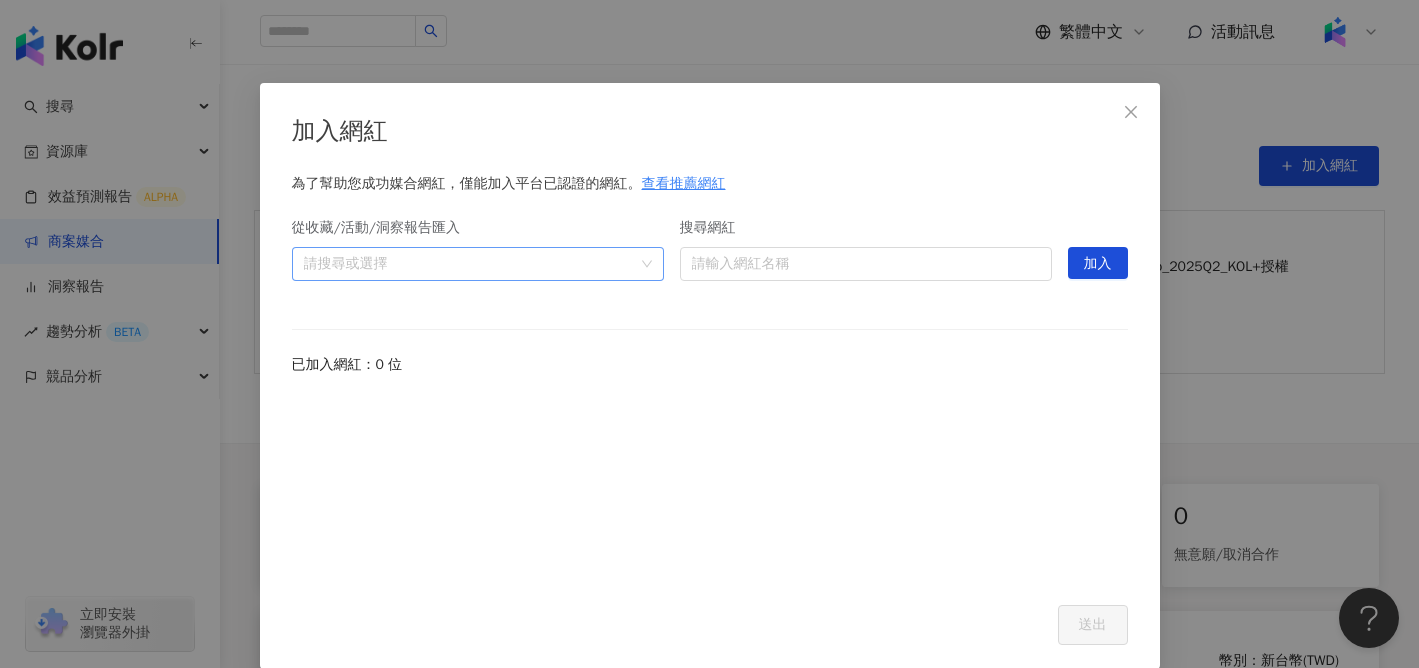 click at bounding box center (467, 263) 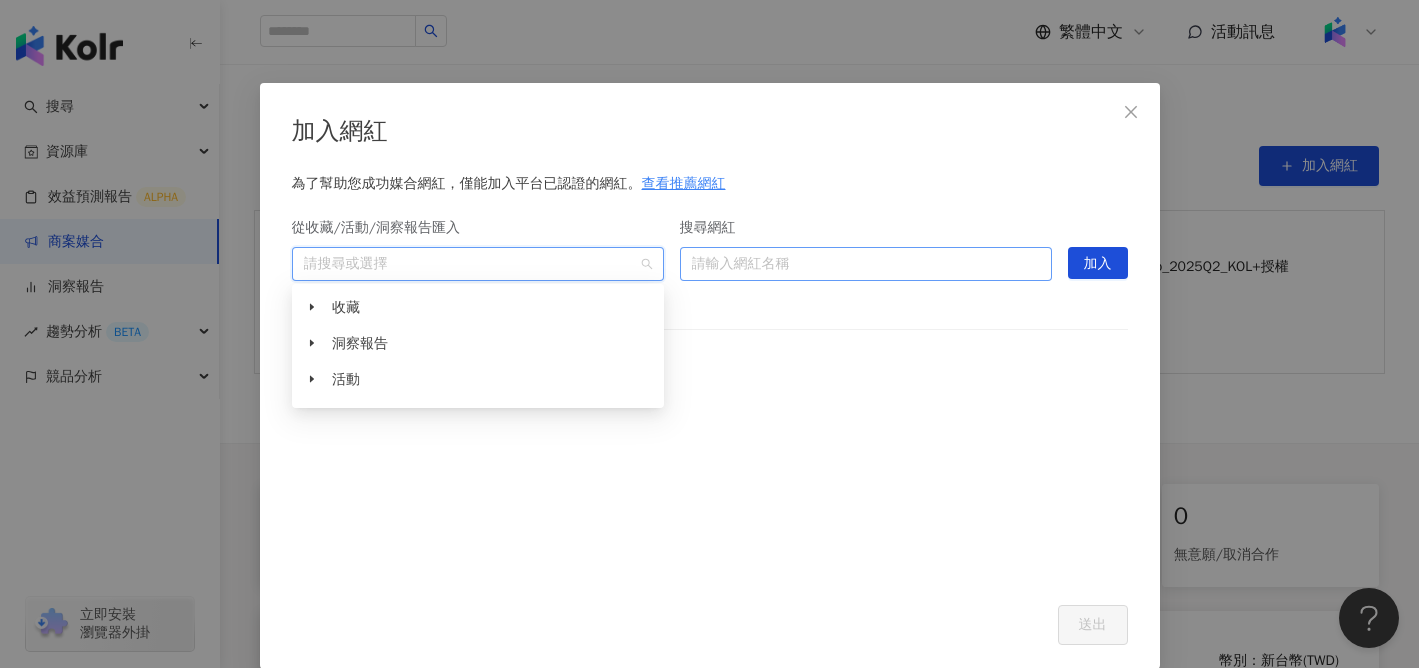 click on "搜尋網紅" at bounding box center (866, 264) 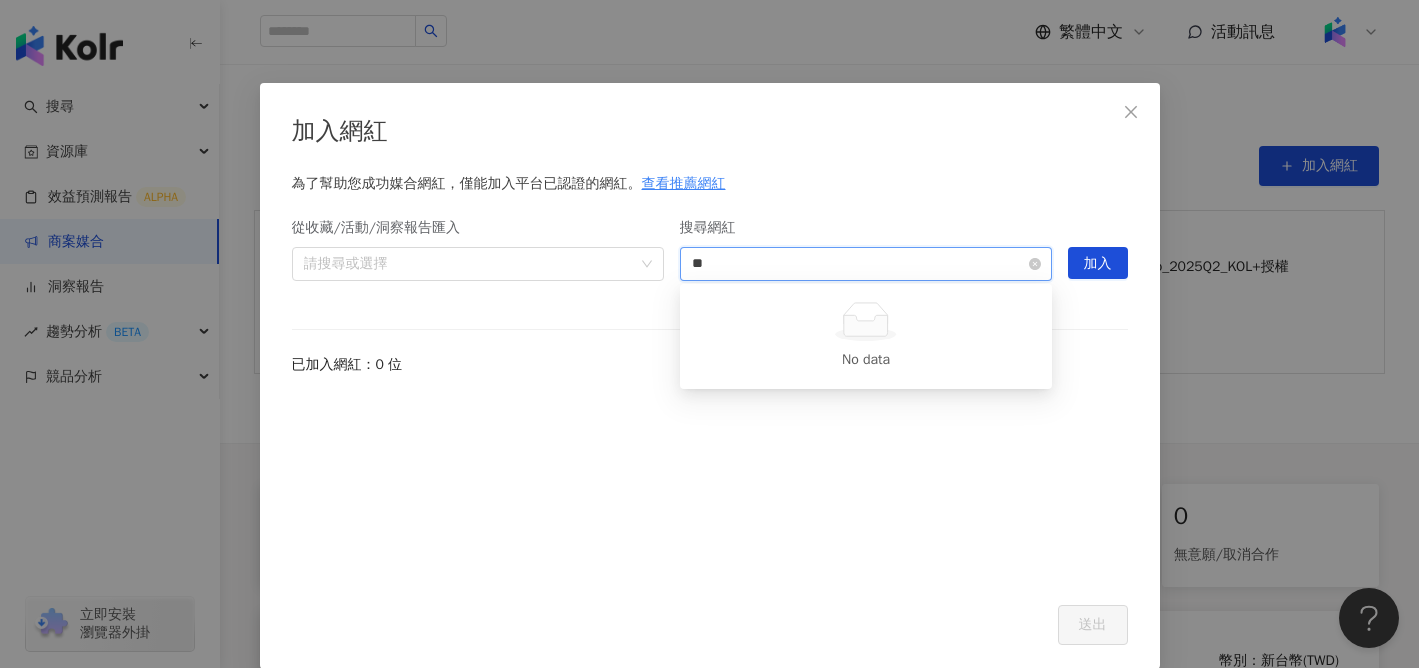 type on "*" 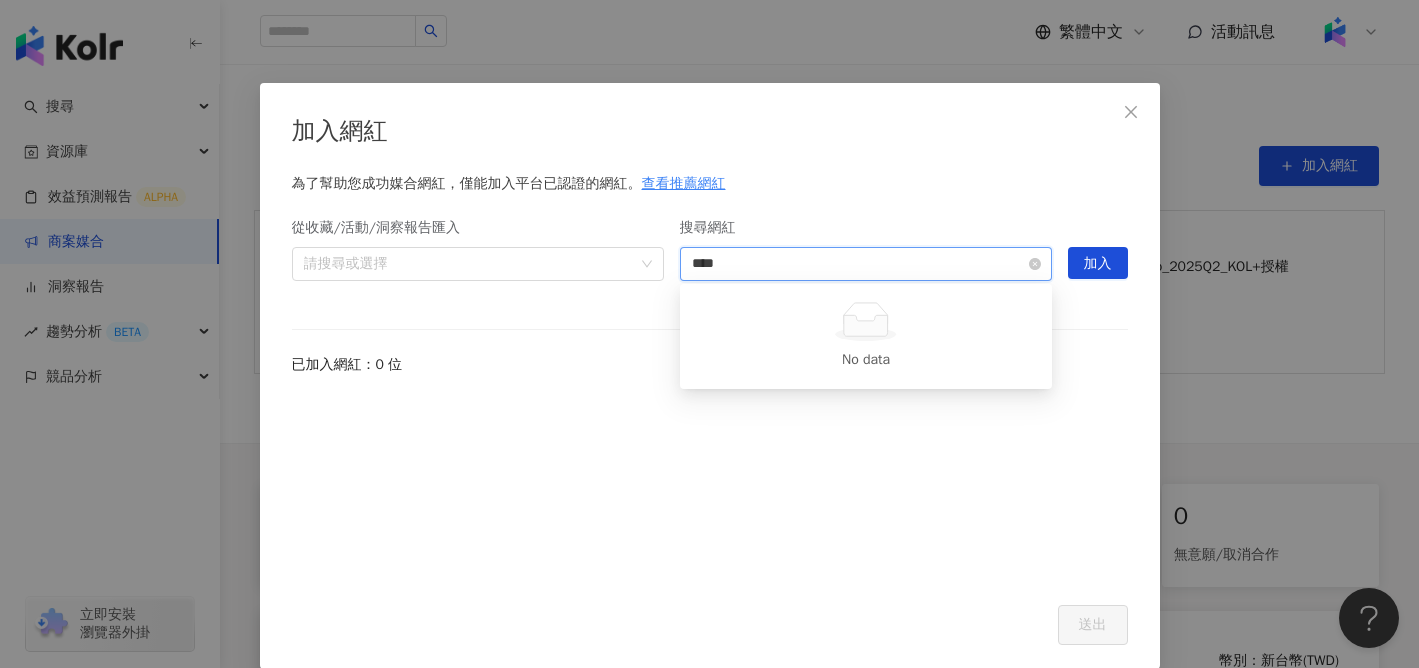 type on "***" 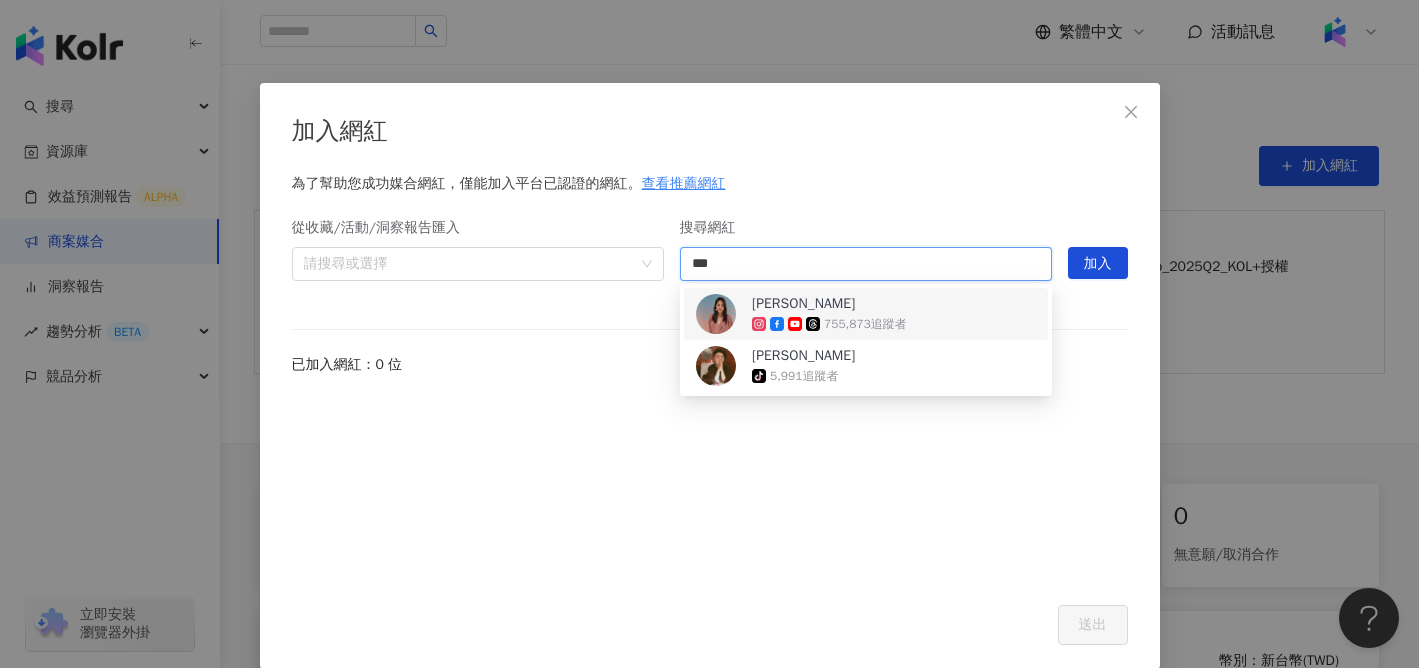 click on "黃小柔 755,873 追蹤者" at bounding box center [866, 314] 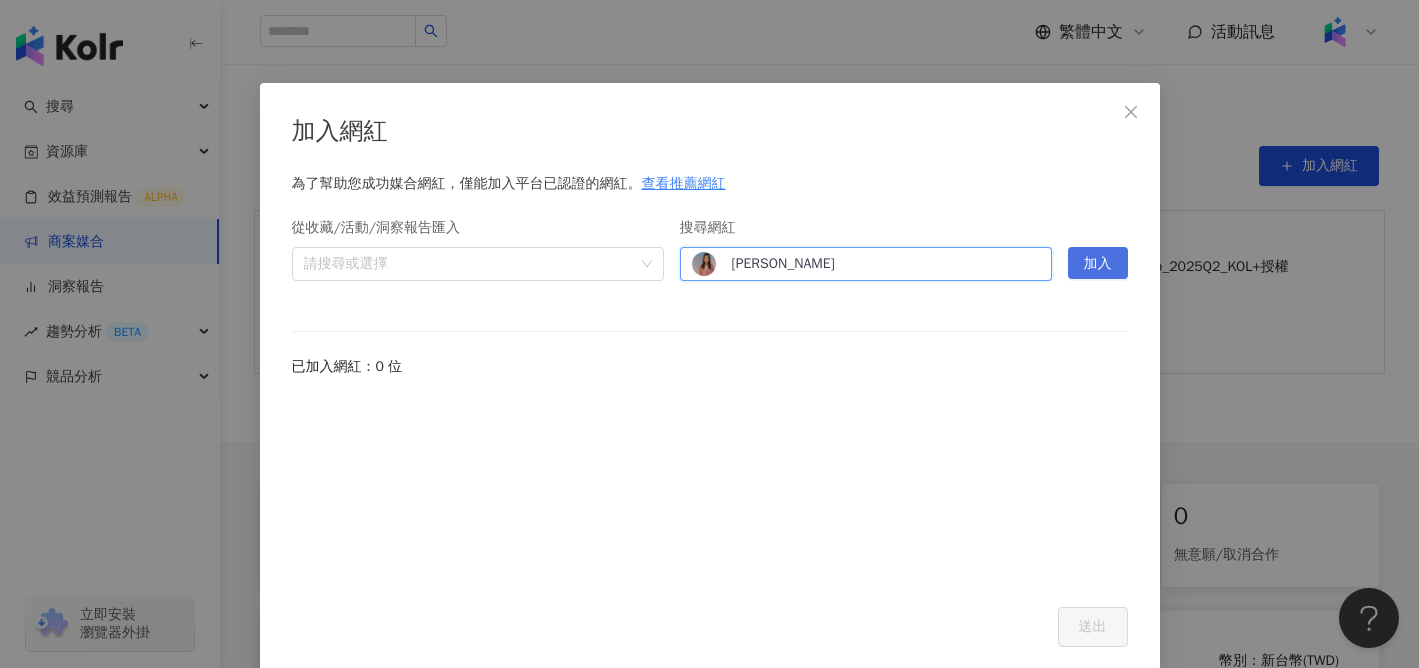 click on "加入" at bounding box center (1098, 264) 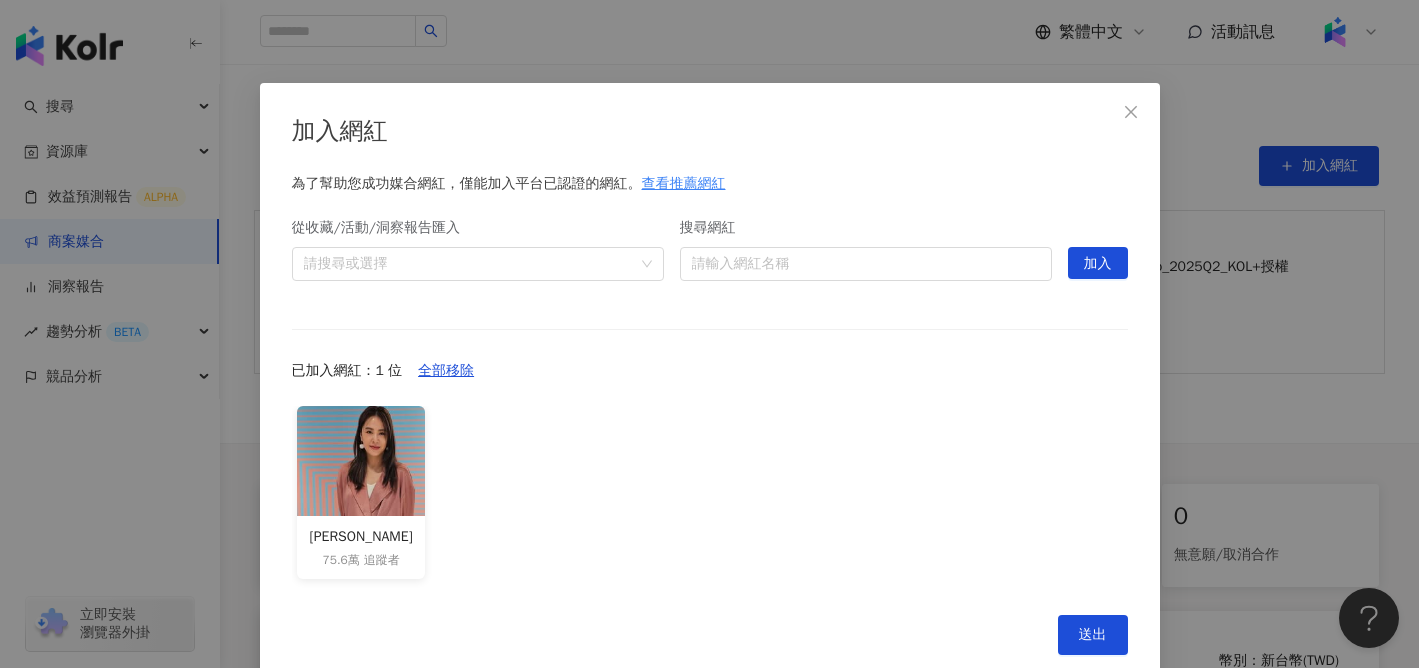 scroll, scrollTop: 51, scrollLeft: 0, axis: vertical 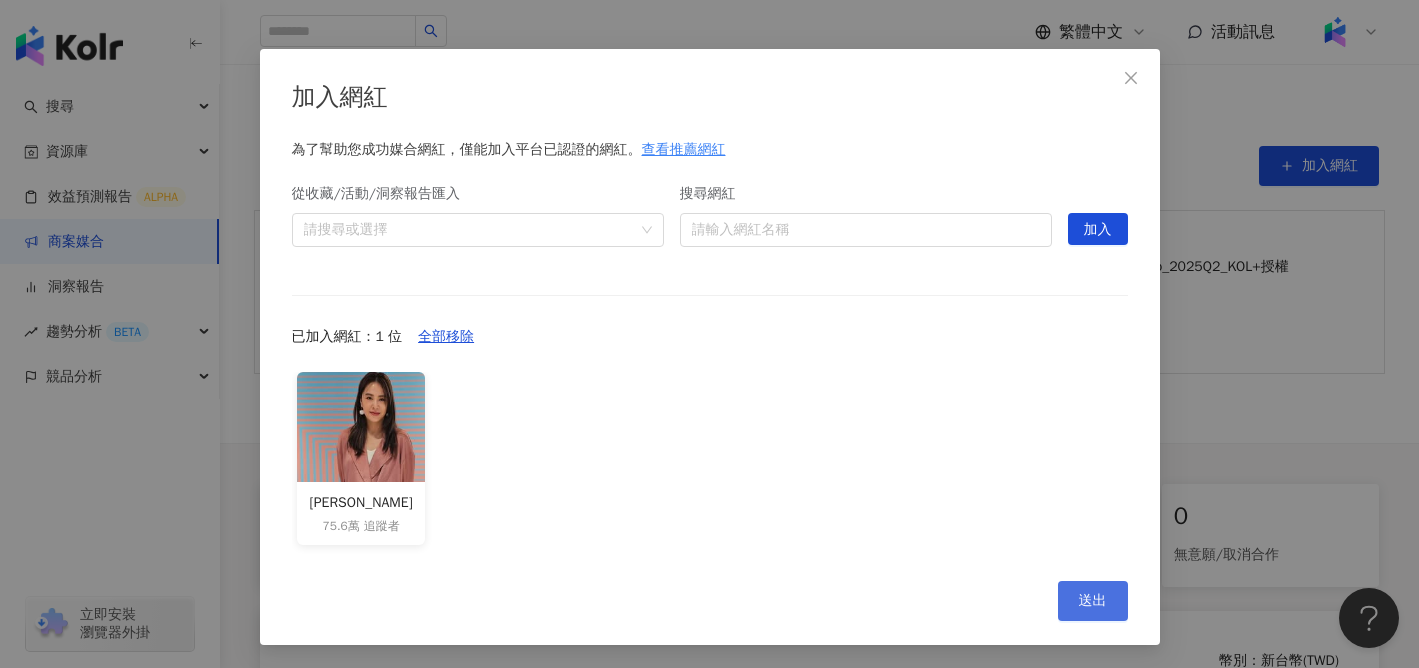 click on "送出" at bounding box center (1093, 601) 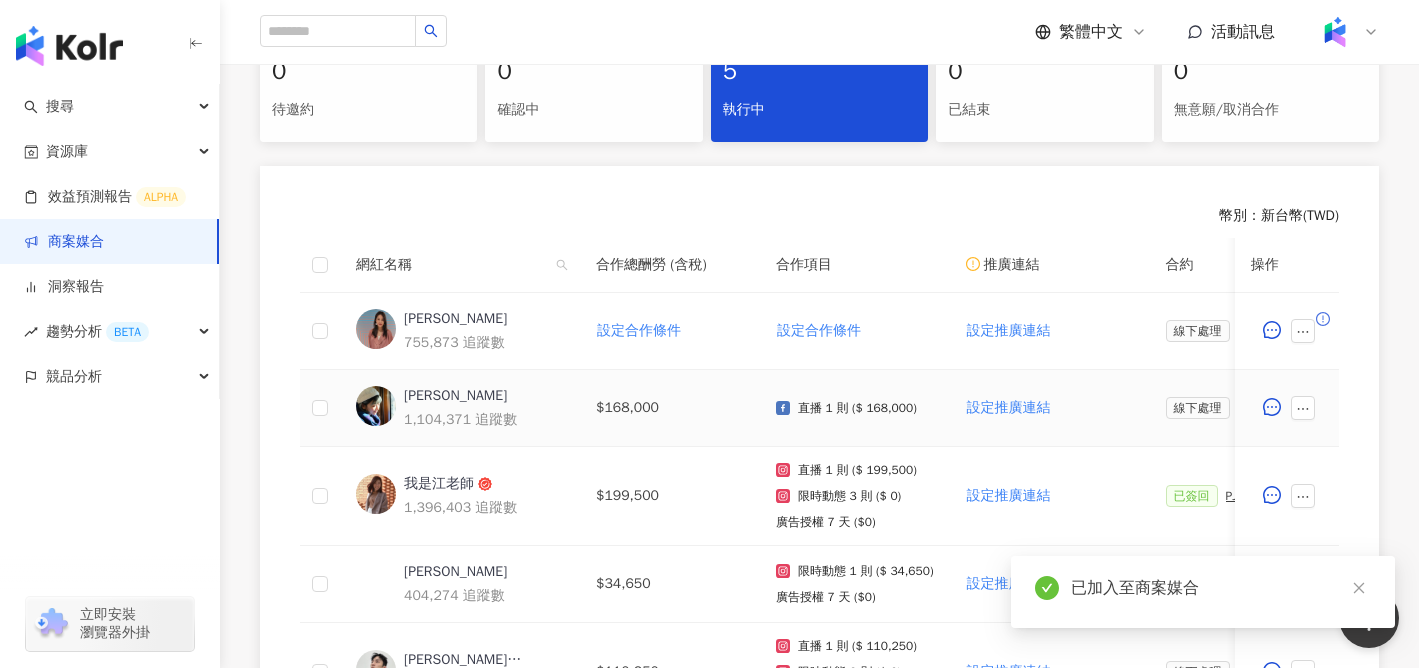 scroll, scrollTop: 463, scrollLeft: 0, axis: vertical 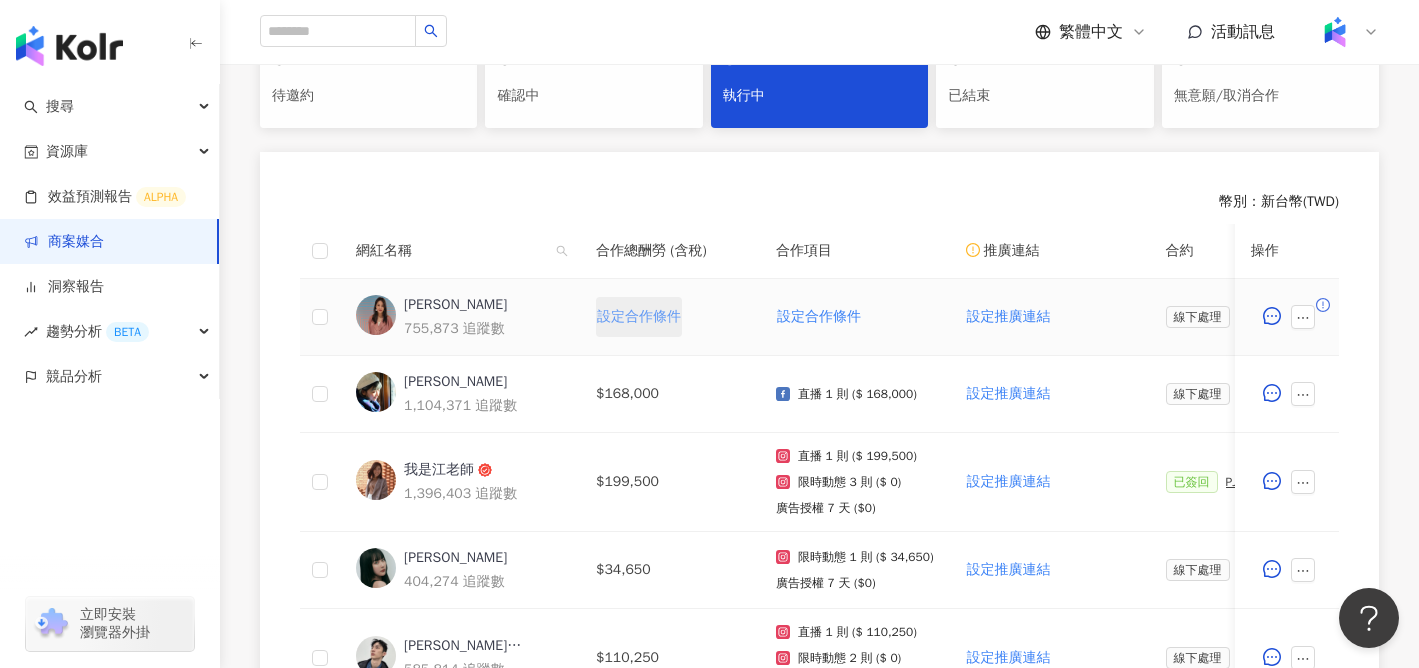 click on "設定合作條件" at bounding box center [639, 317] 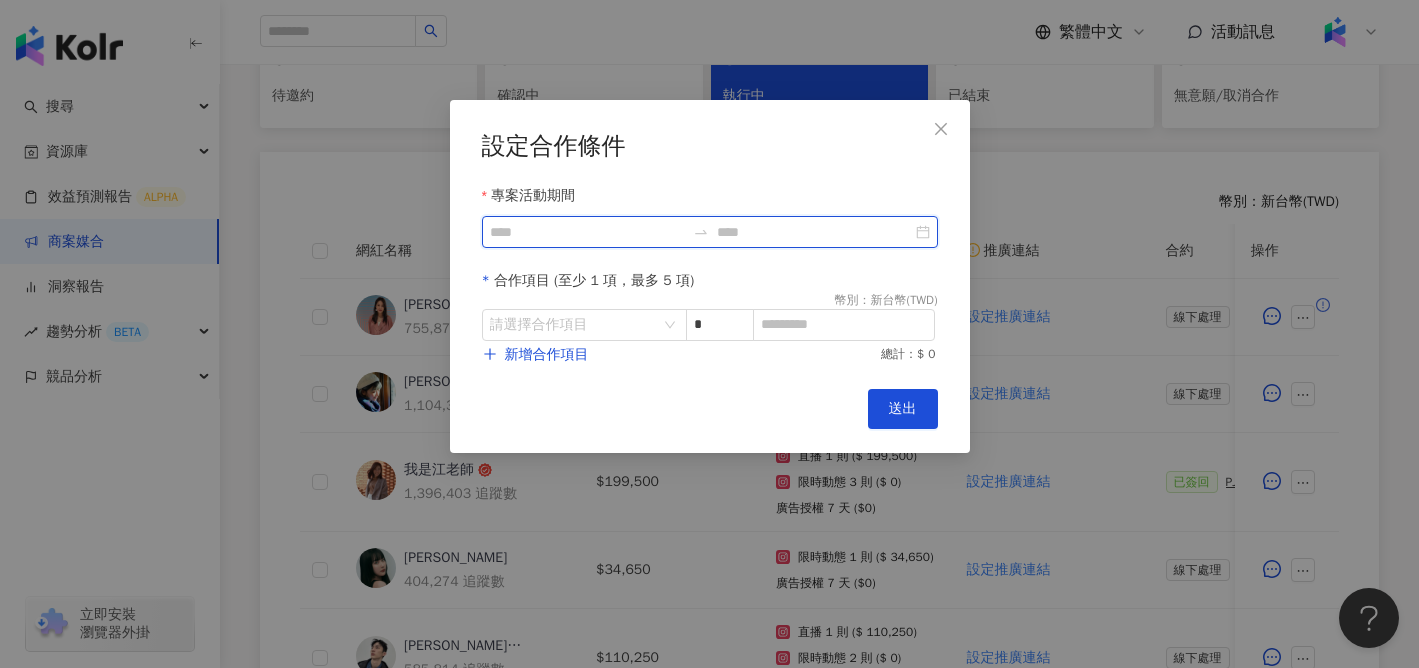 click on "專案活動期間" at bounding box center [587, 232] 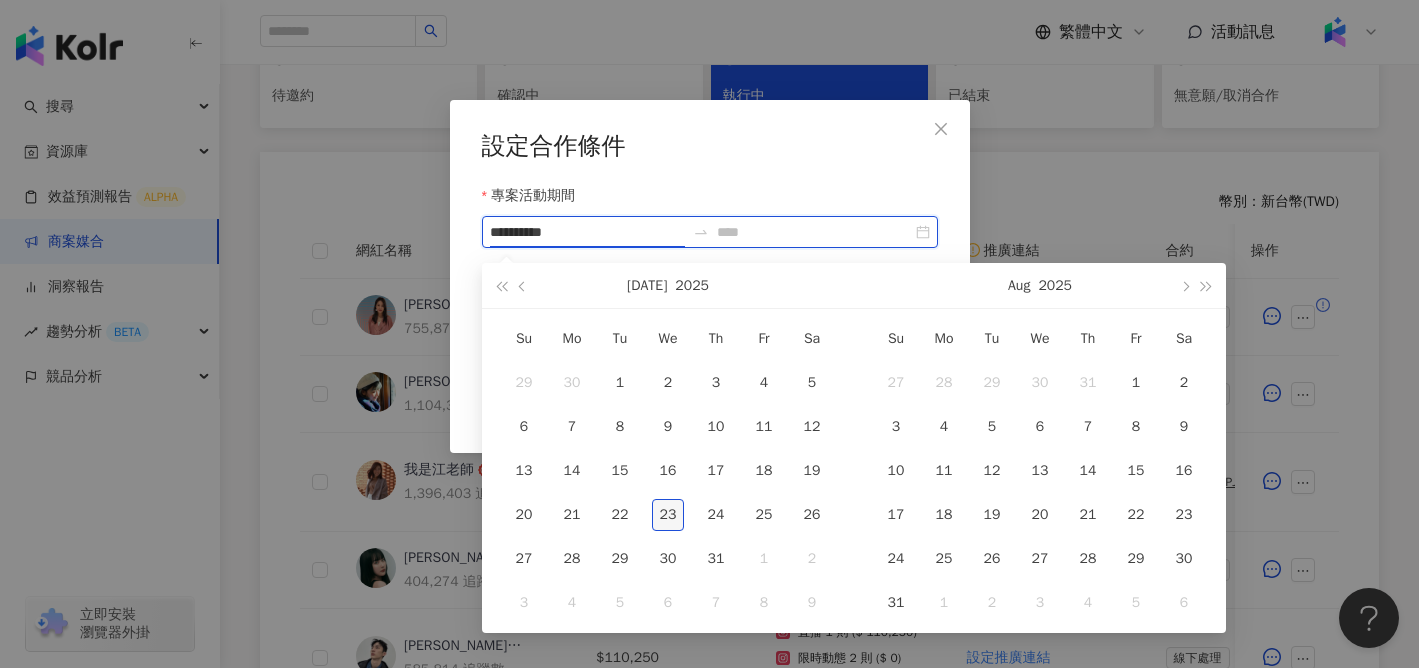 type on "**********" 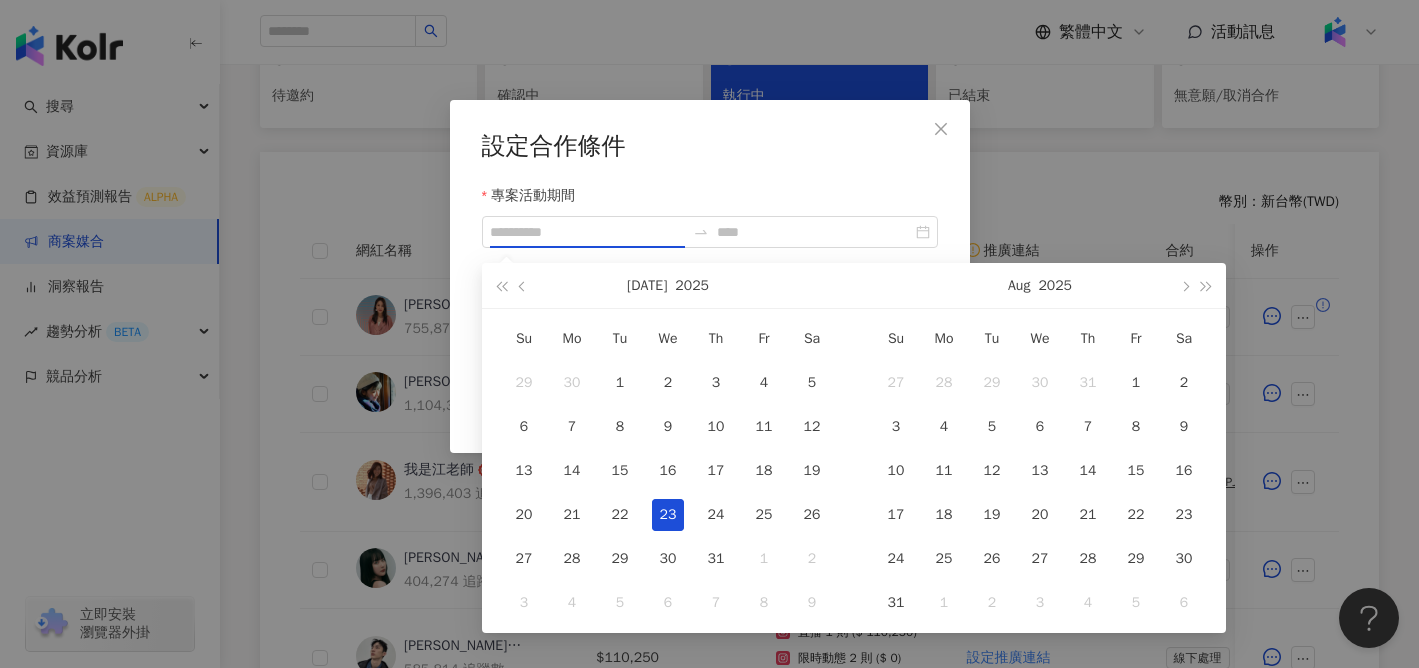 click on "23" at bounding box center [668, 515] 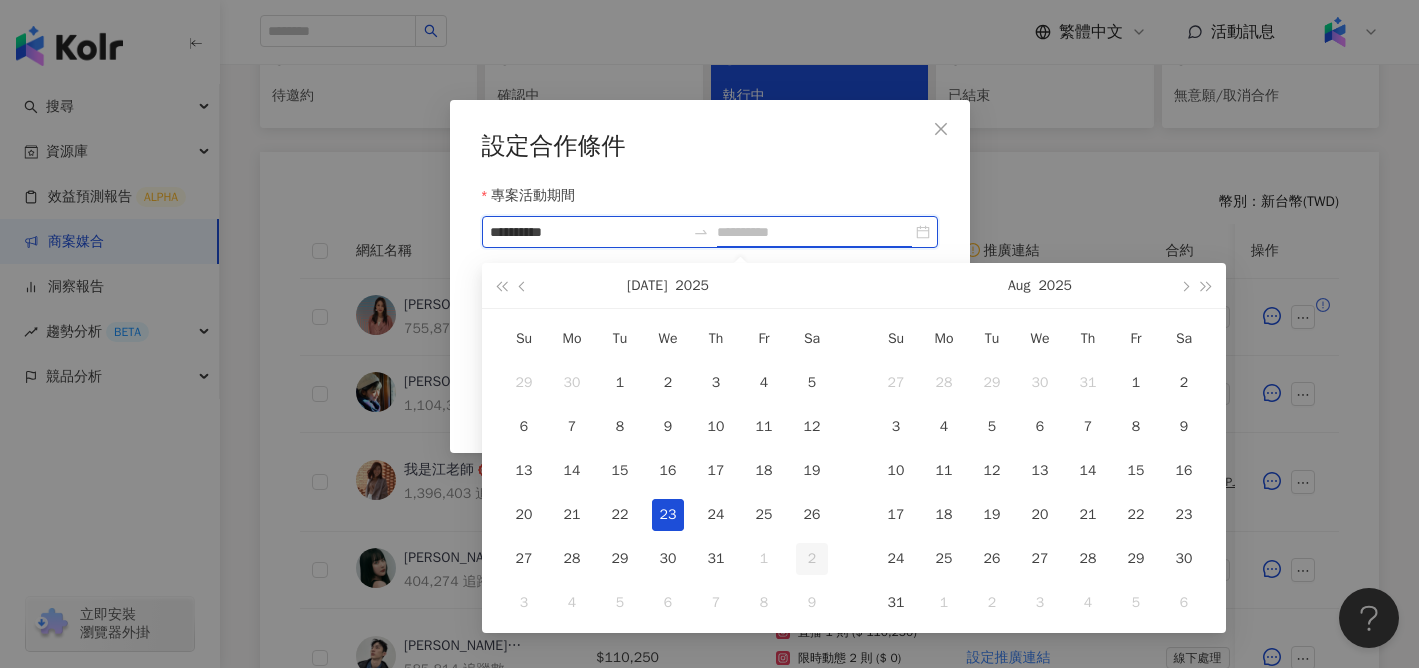 type on "**********" 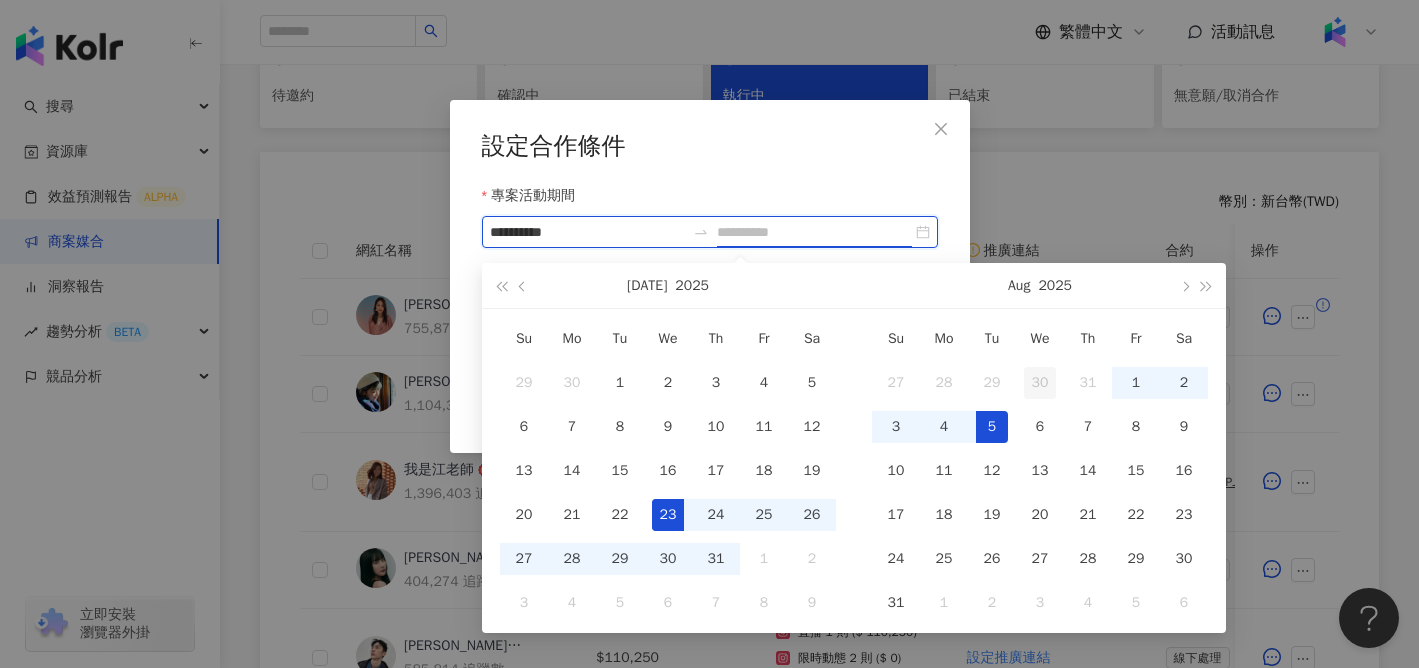 type on "**********" 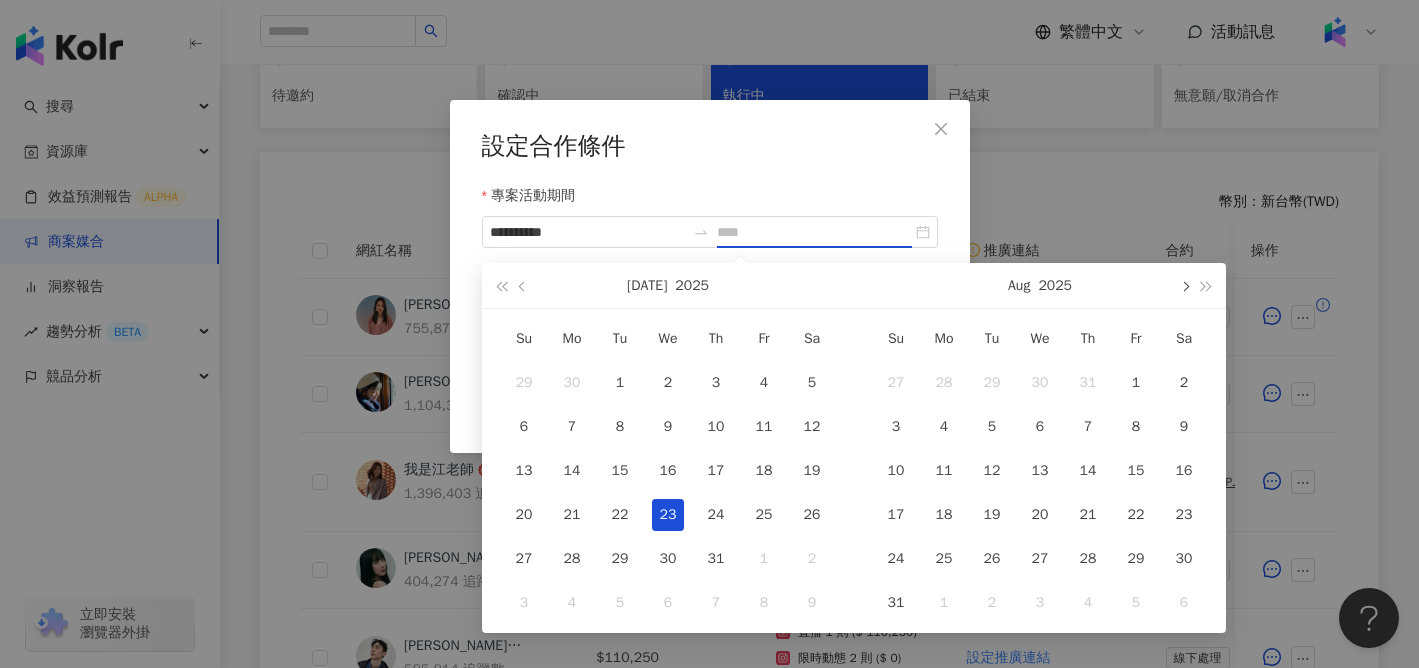 click at bounding box center [1184, 285] 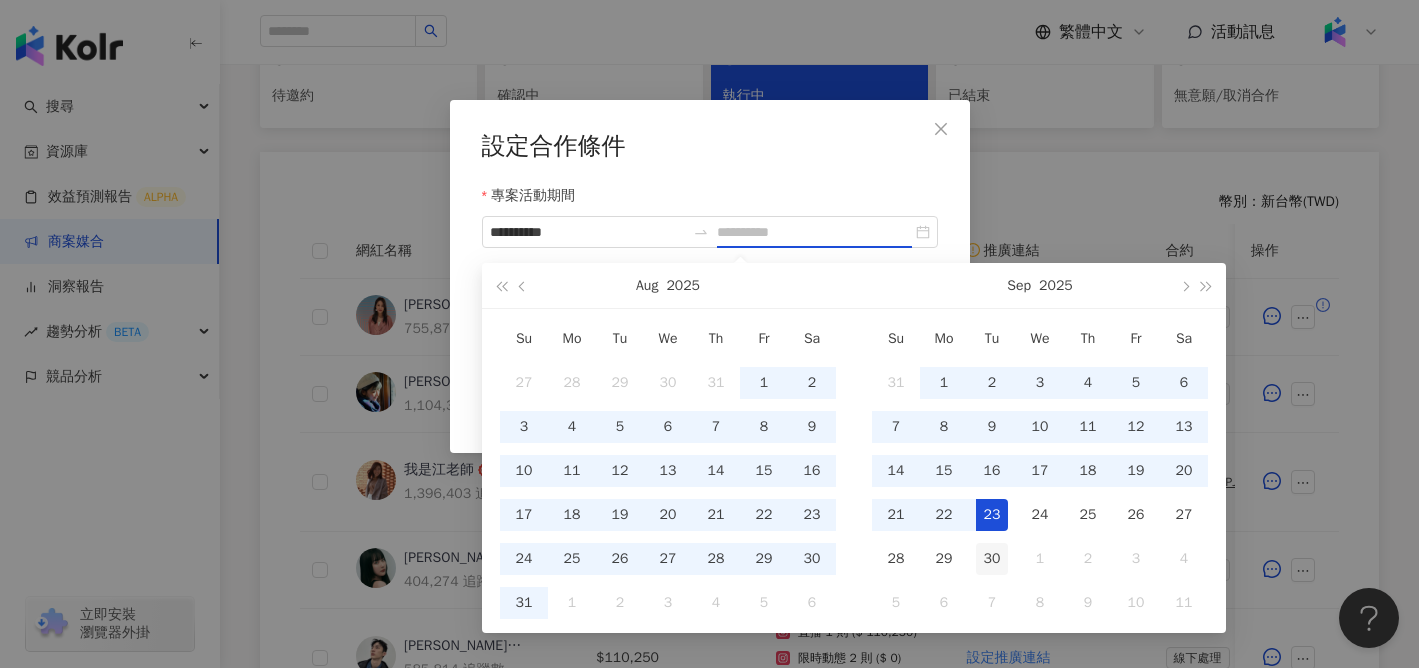 type on "**********" 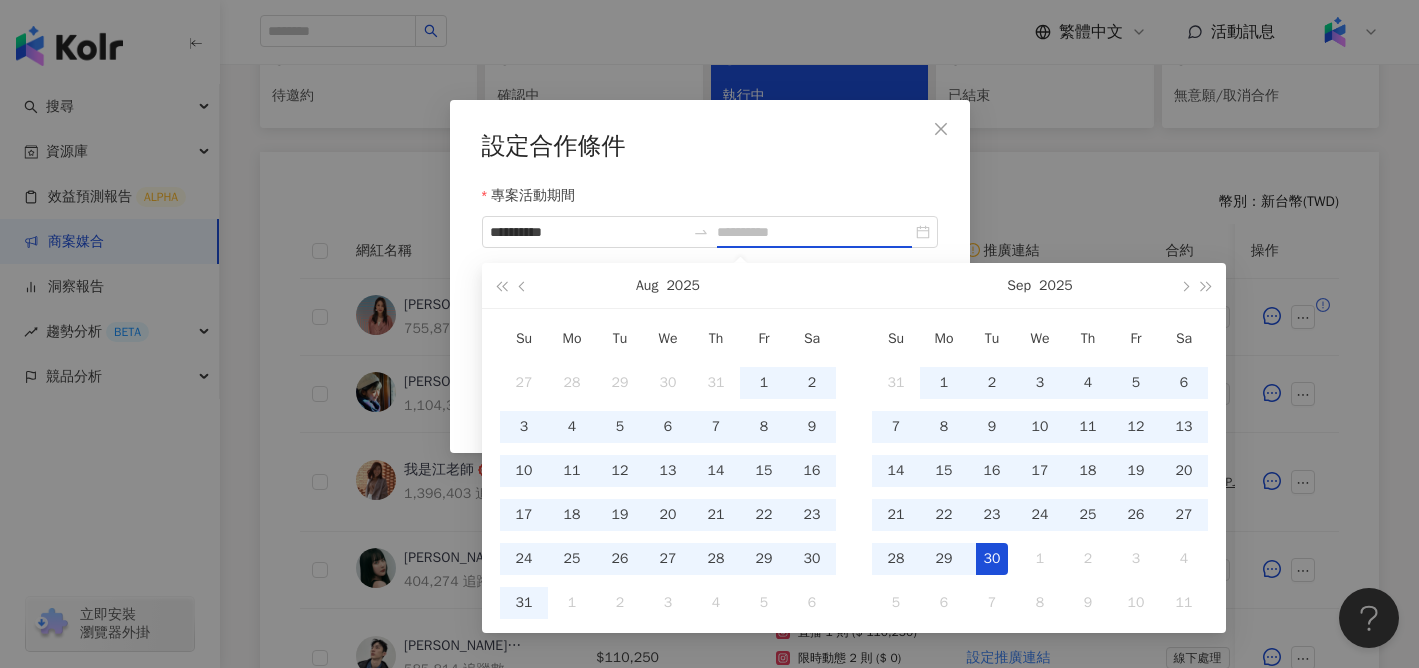 click on "30" at bounding box center (992, 559) 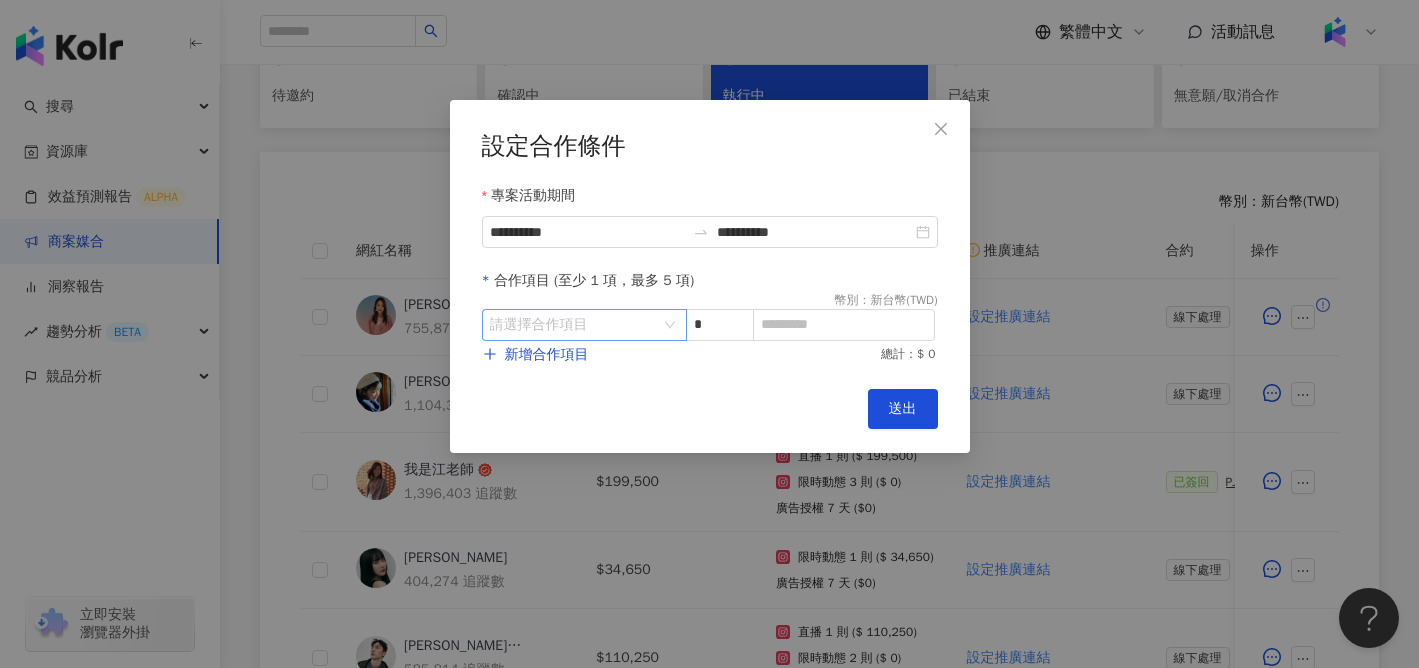 click at bounding box center (574, 325) 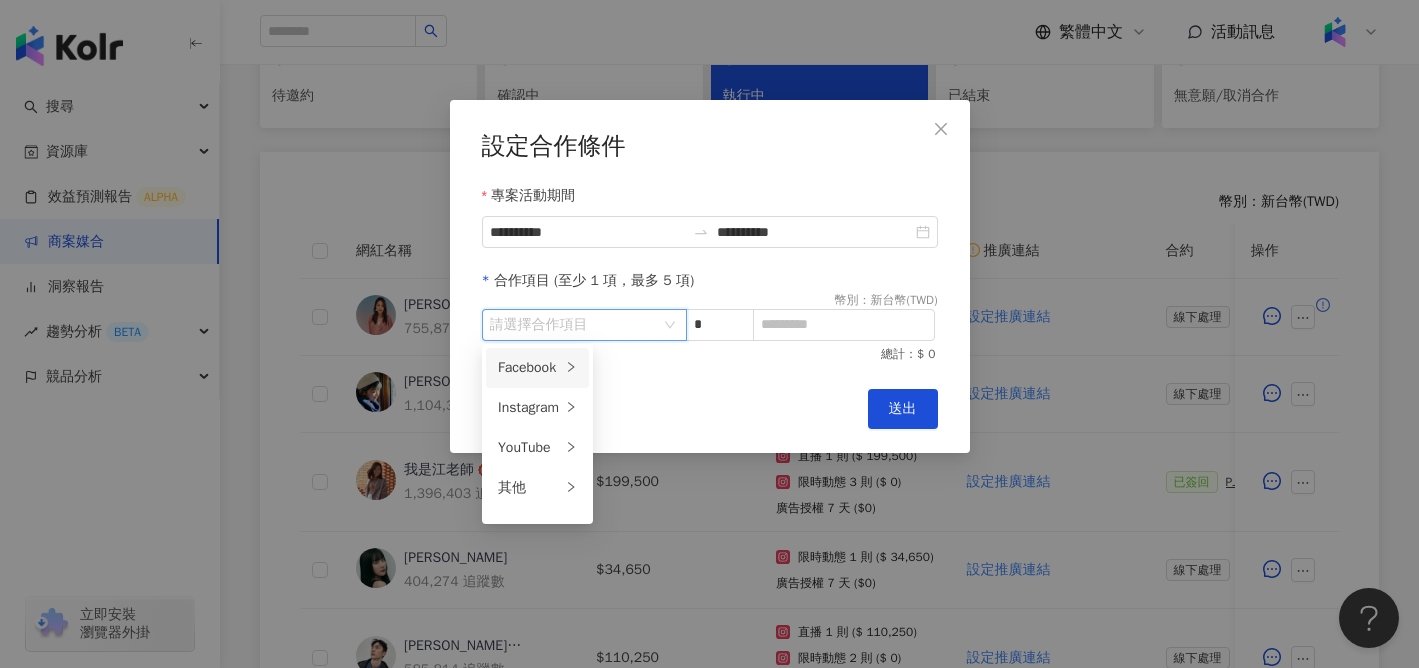 click on "Facebook" at bounding box center (529, 368) 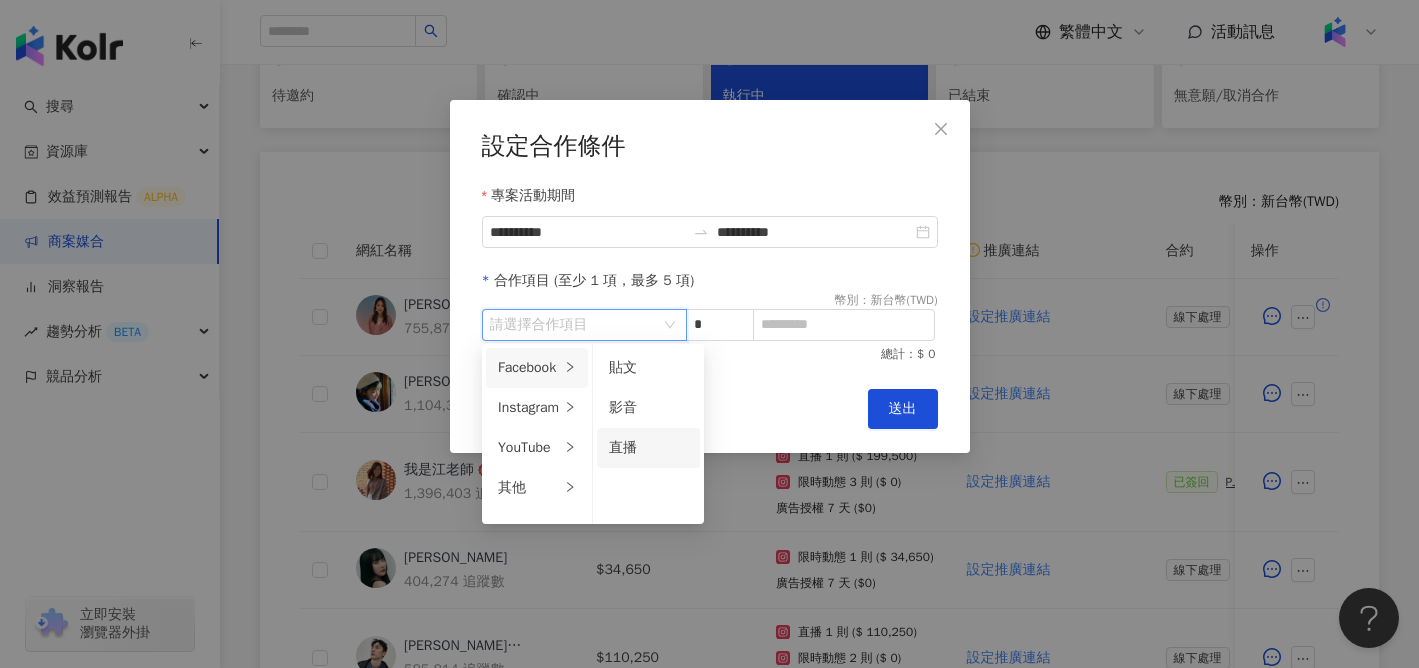 click on "直播" at bounding box center (648, 448) 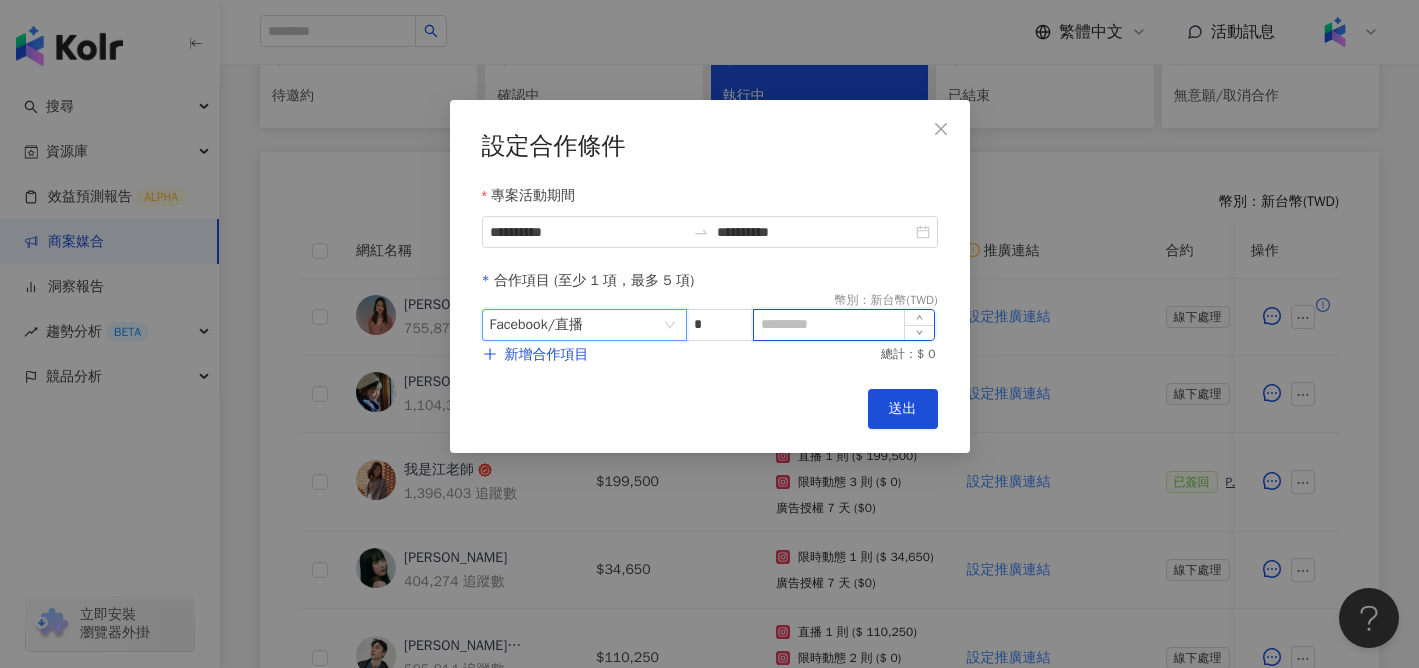 click at bounding box center [844, 325] 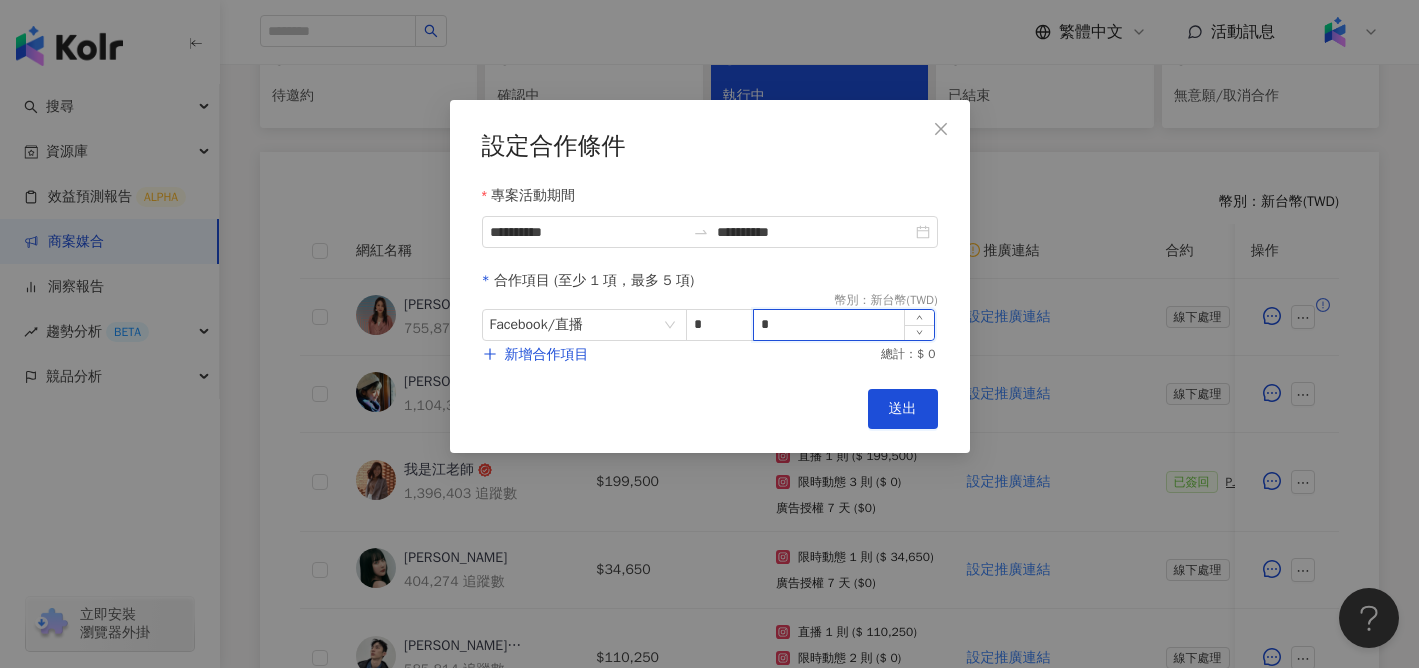 type on "*" 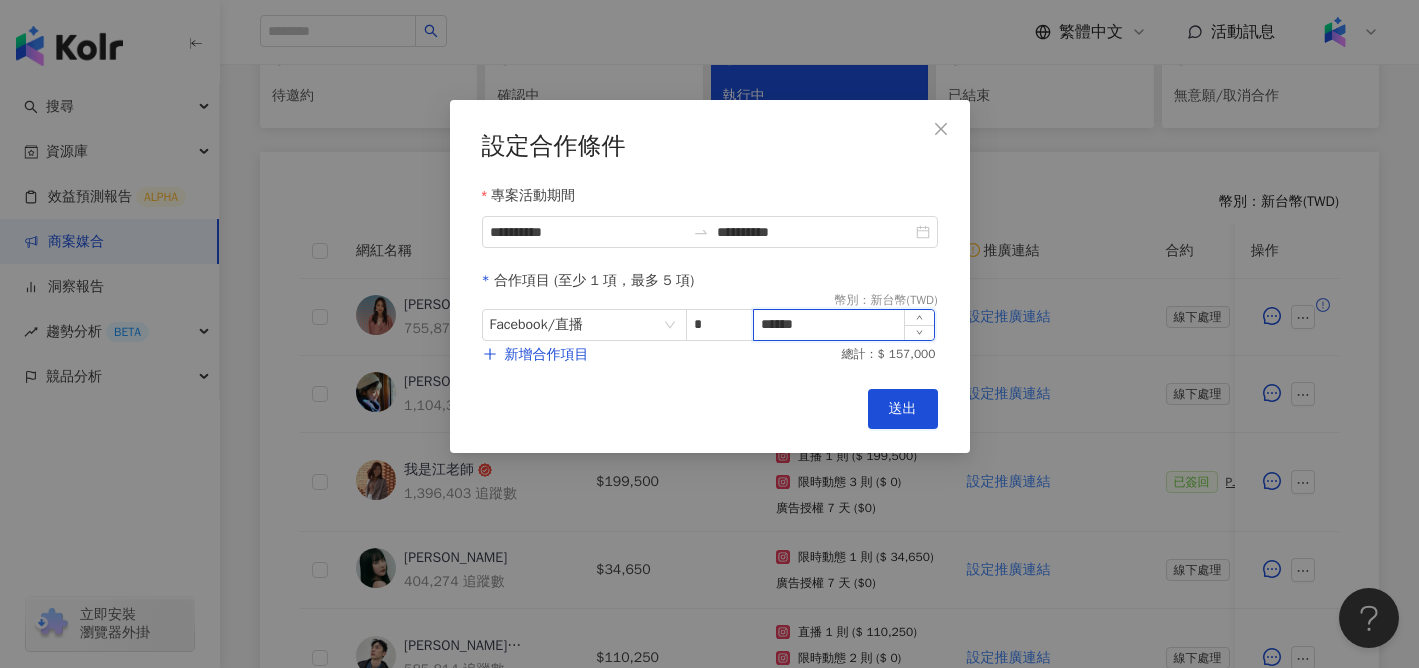 click on "******" at bounding box center (844, 325) 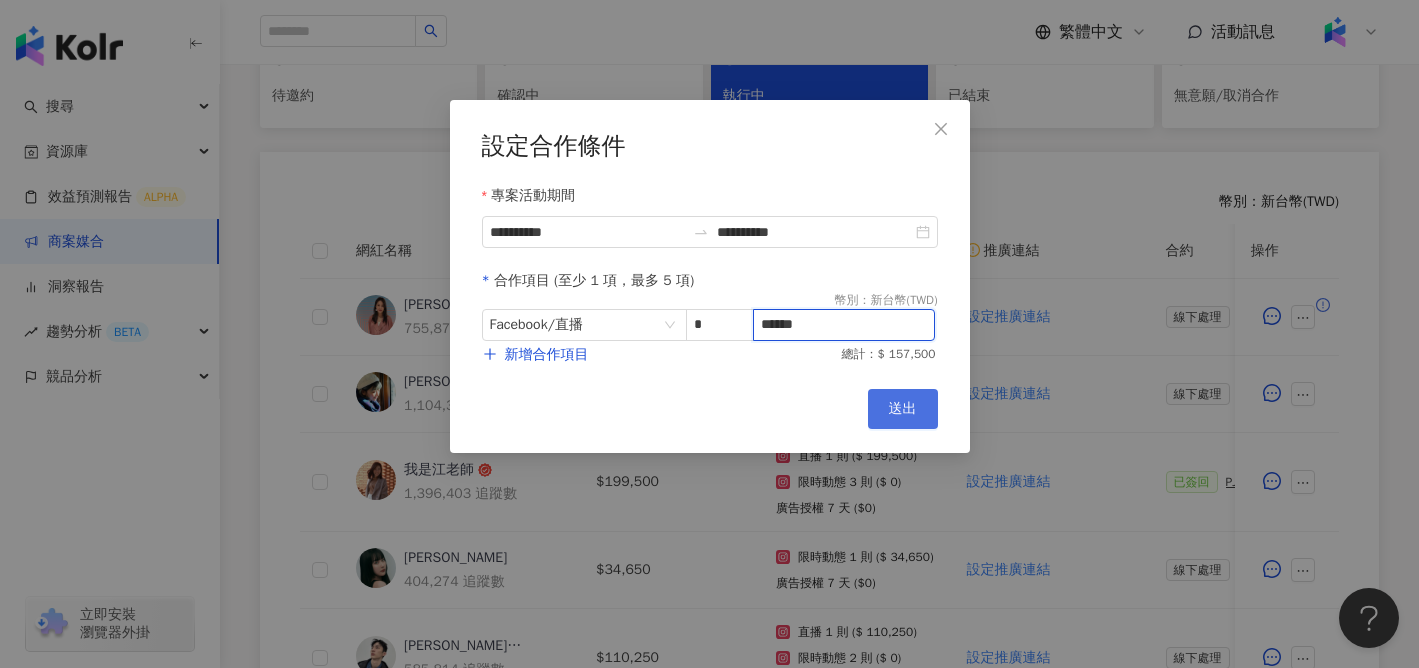 type on "******" 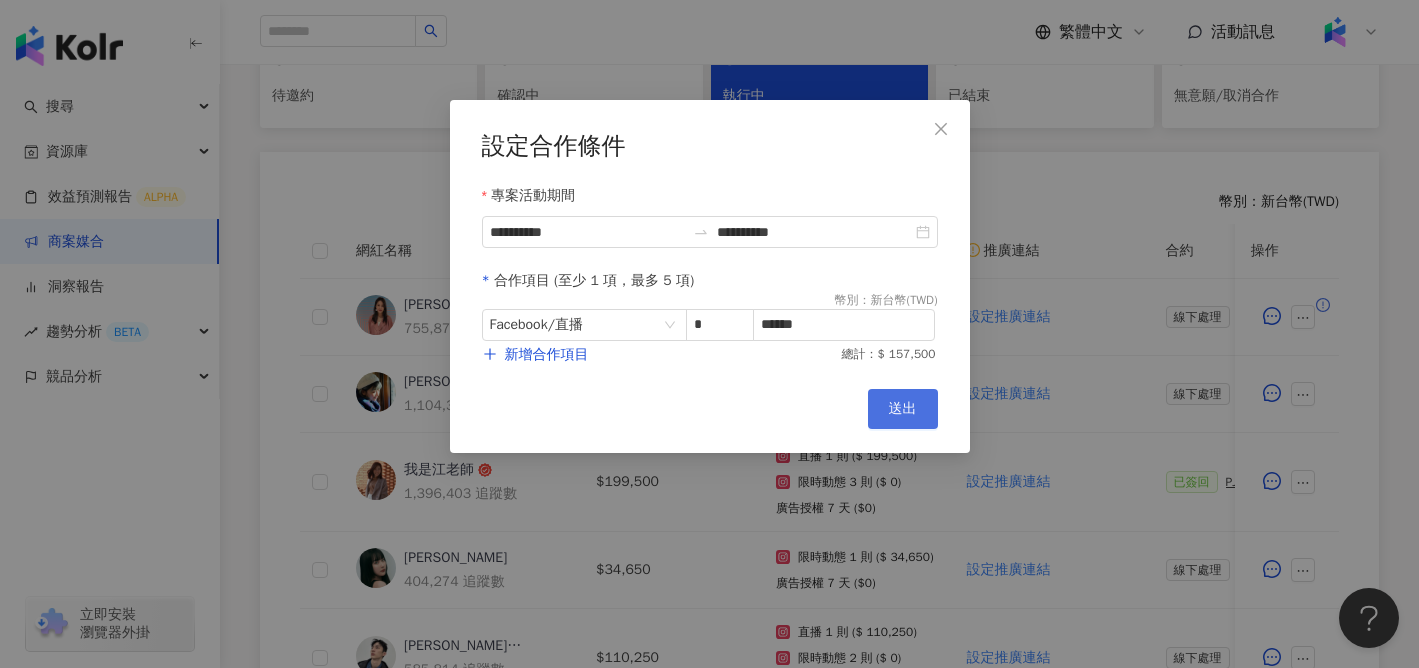 click on "送出" at bounding box center (903, 409) 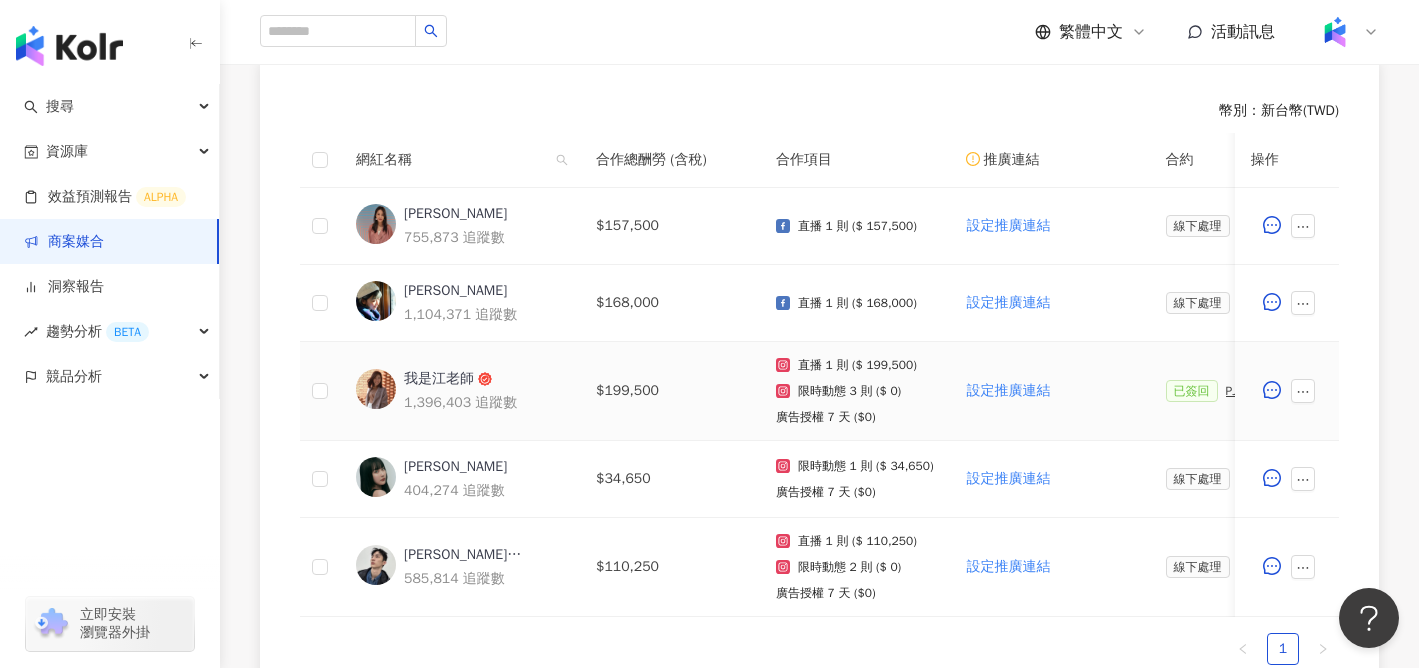 scroll, scrollTop: 561, scrollLeft: 0, axis: vertical 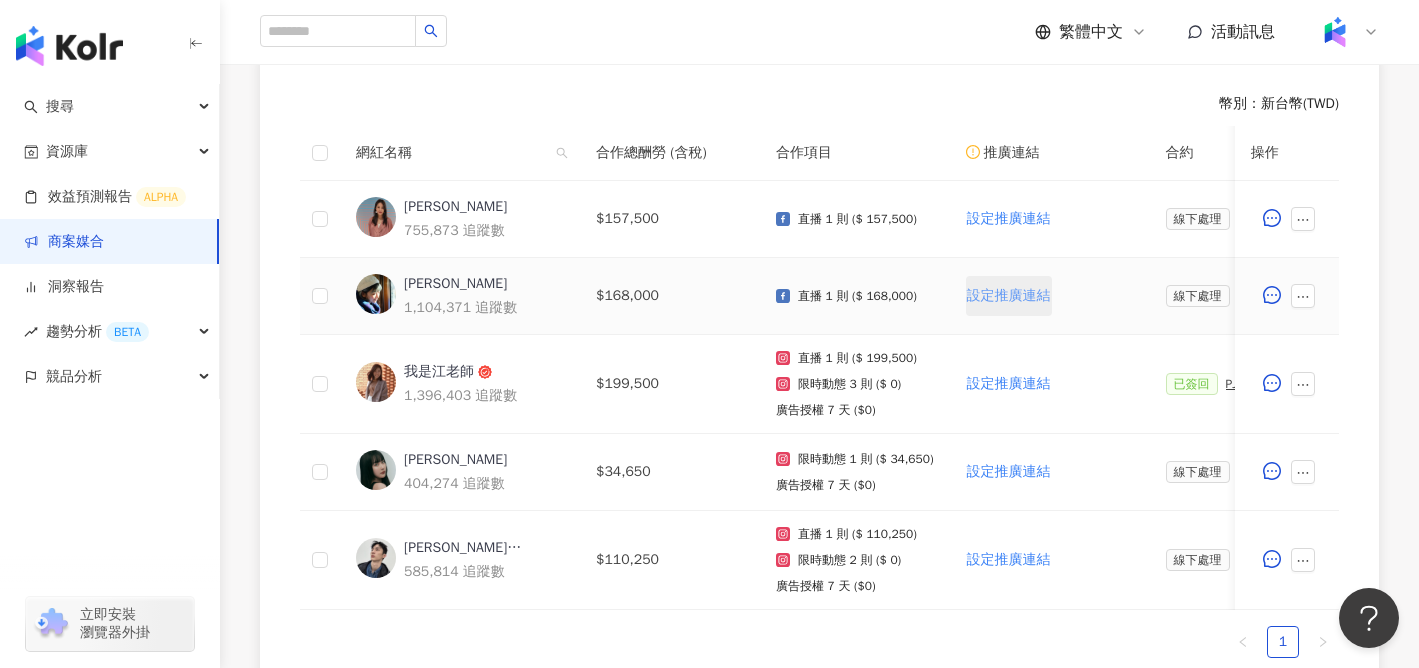 click on "設定推廣連結" at bounding box center (1009, 296) 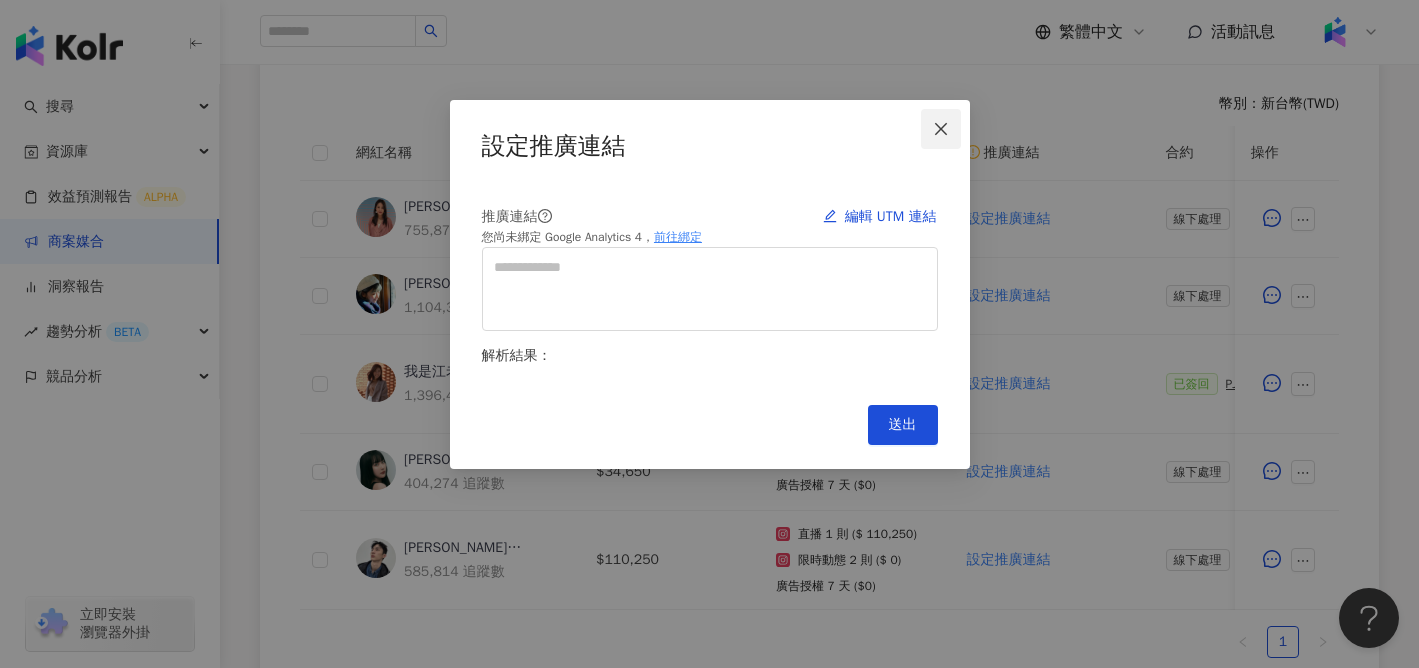 click 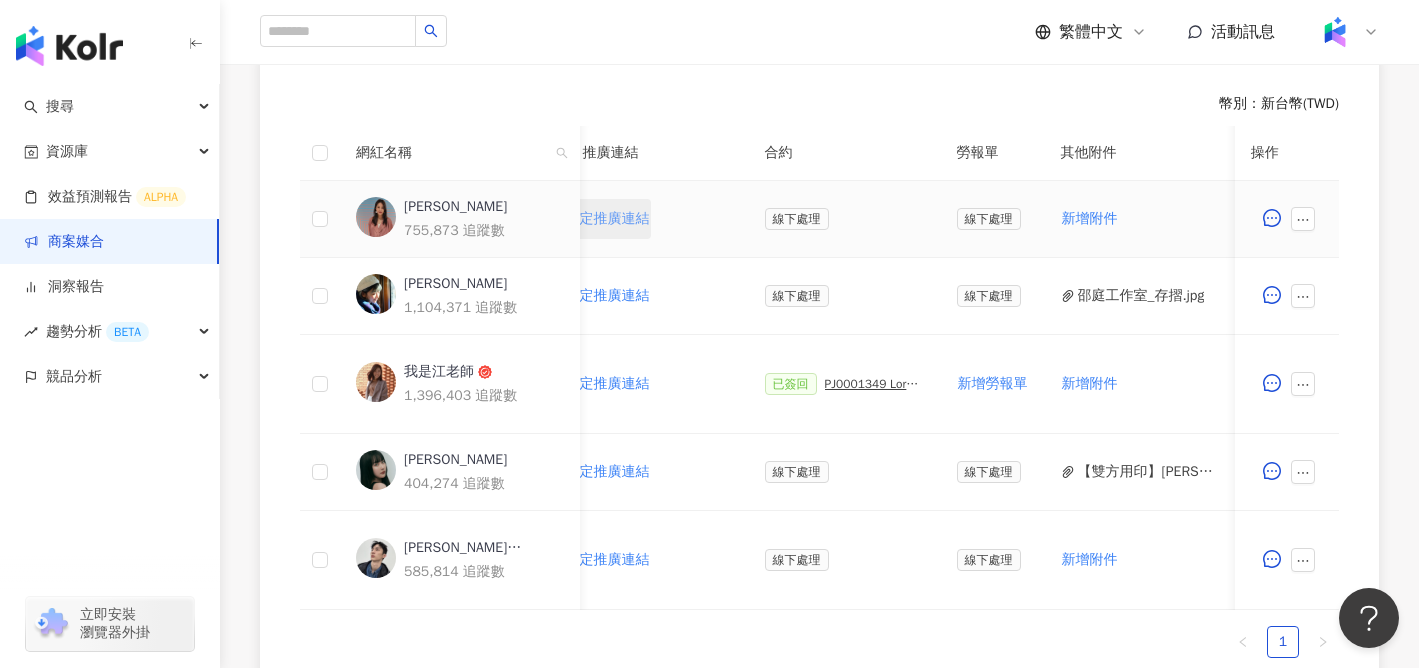 scroll, scrollTop: 0, scrollLeft: 434, axis: horizontal 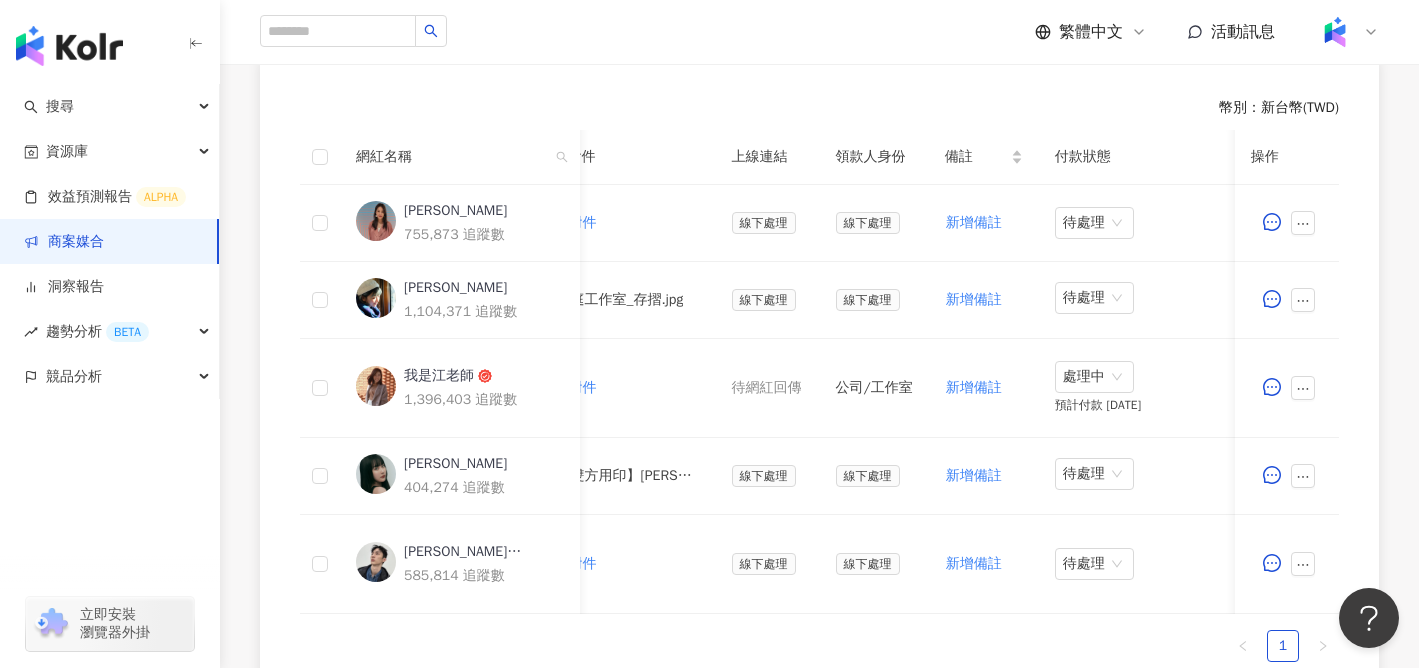 click on "幣別 ： 新台幣 ( TWD )" at bounding box center (819, 108) 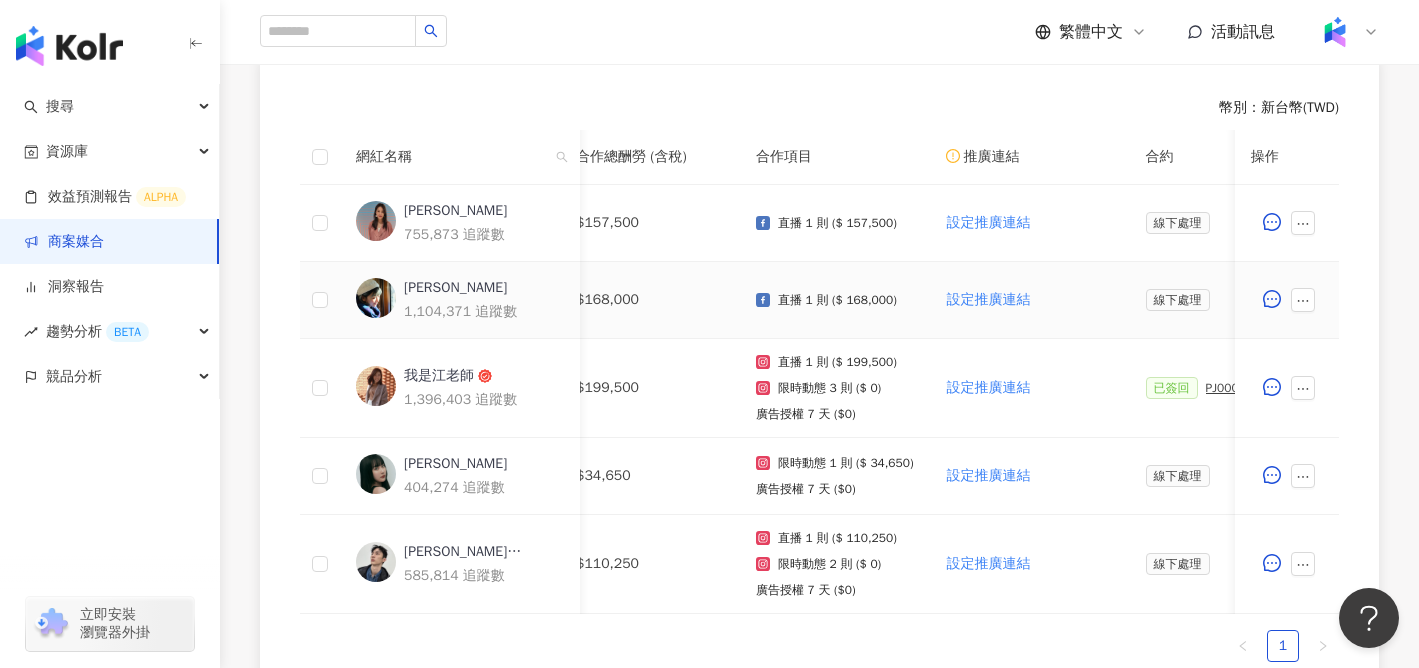 scroll, scrollTop: 0, scrollLeft: 0, axis: both 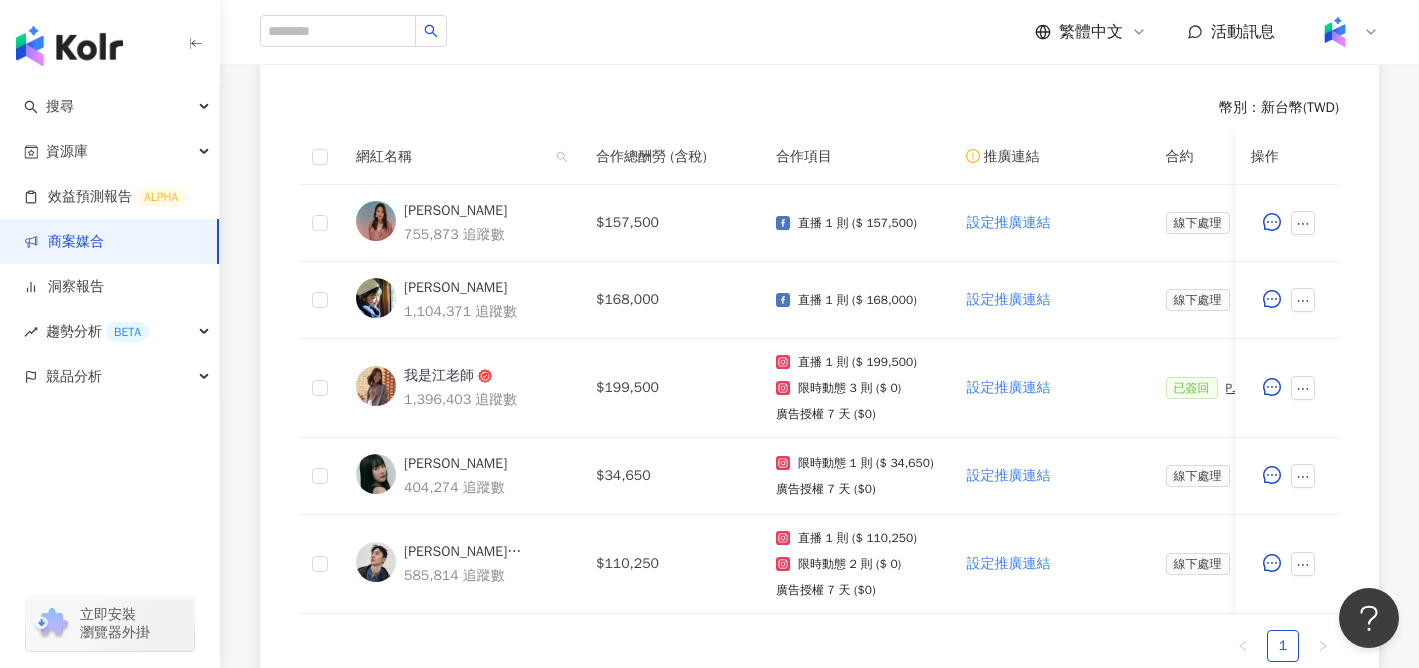 click on "繁體中文 活動訊息" at bounding box center [819, 32] 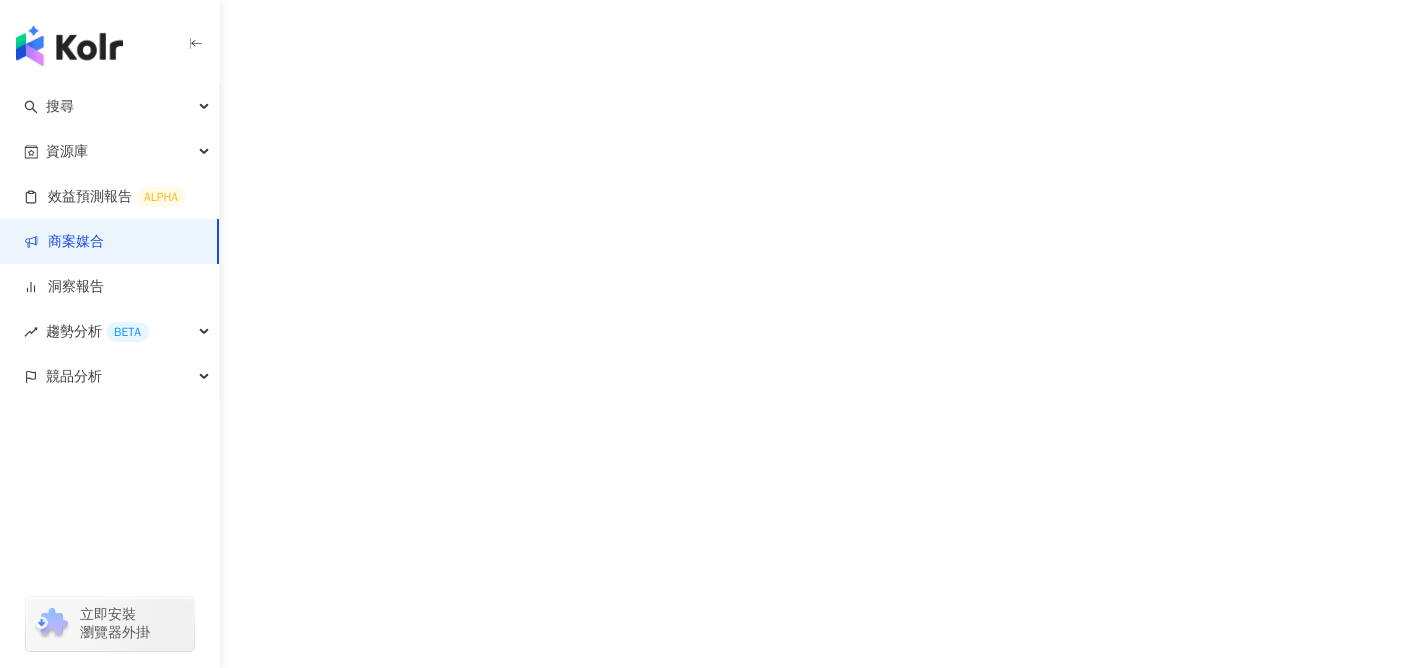 scroll, scrollTop: 0, scrollLeft: 0, axis: both 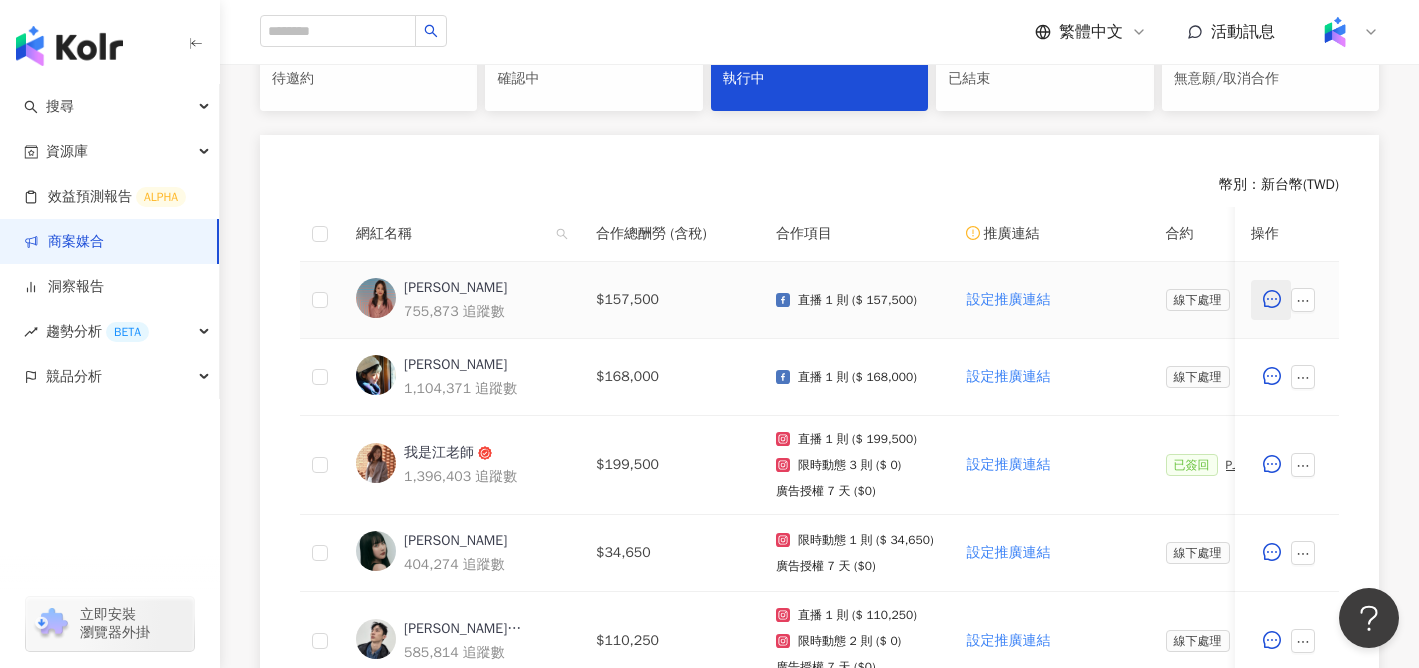 click 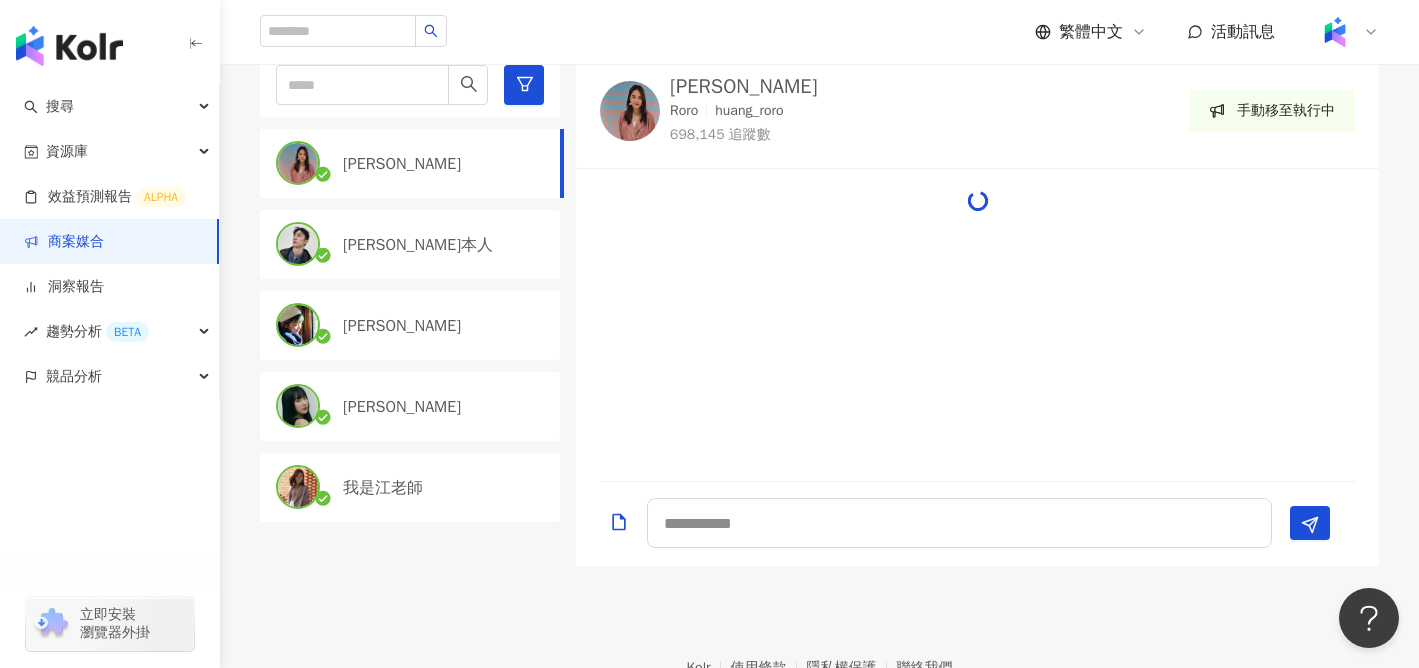 scroll, scrollTop: 472, scrollLeft: 0, axis: vertical 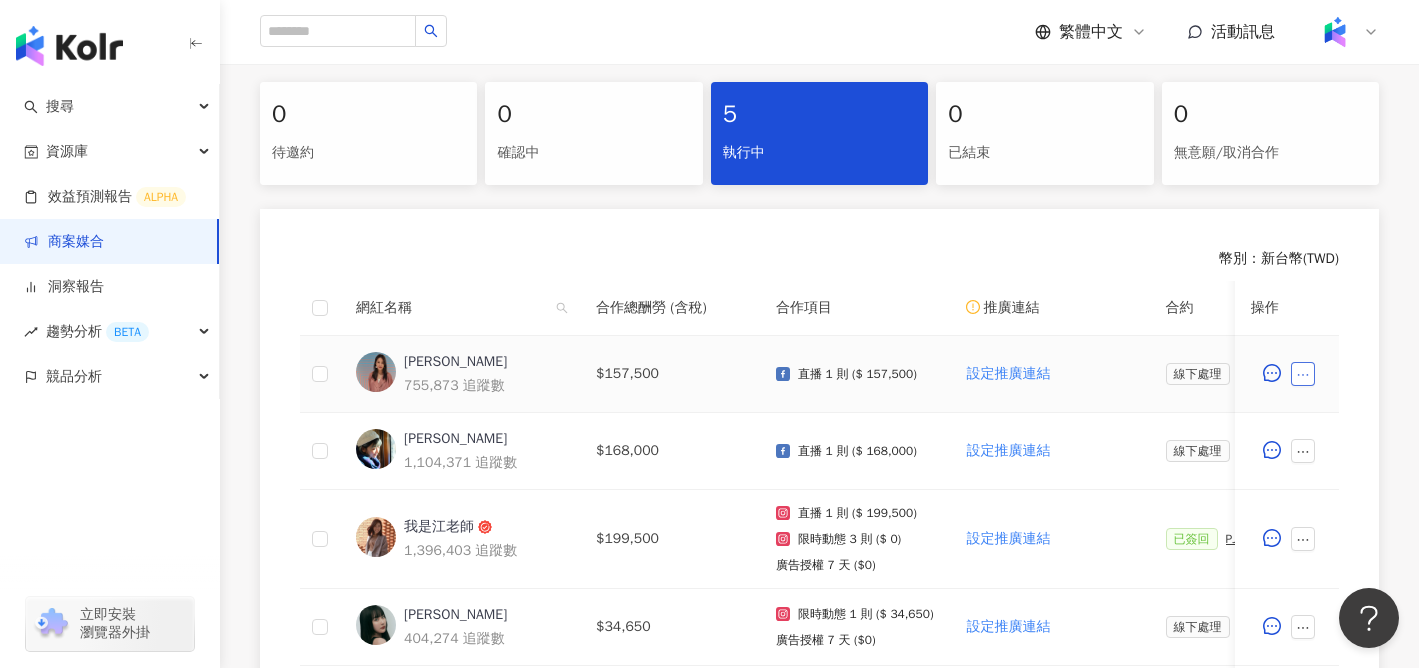 click 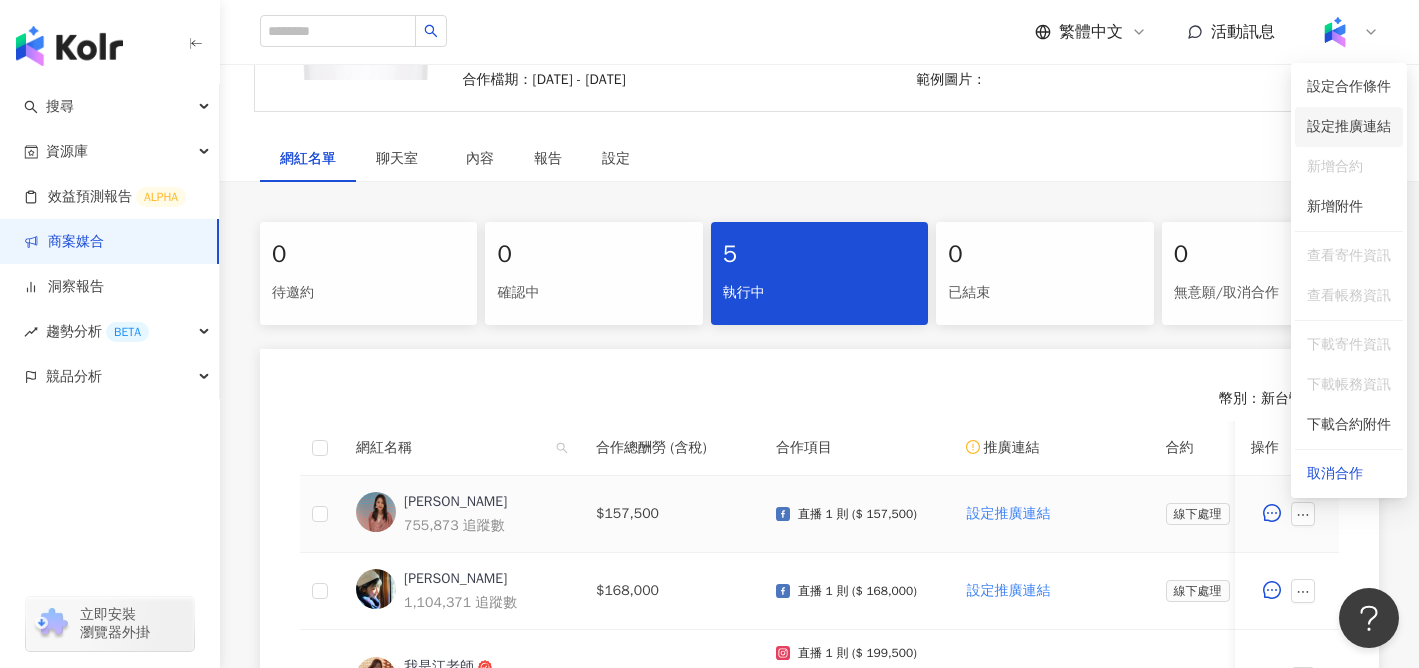 scroll, scrollTop: 263, scrollLeft: 0, axis: vertical 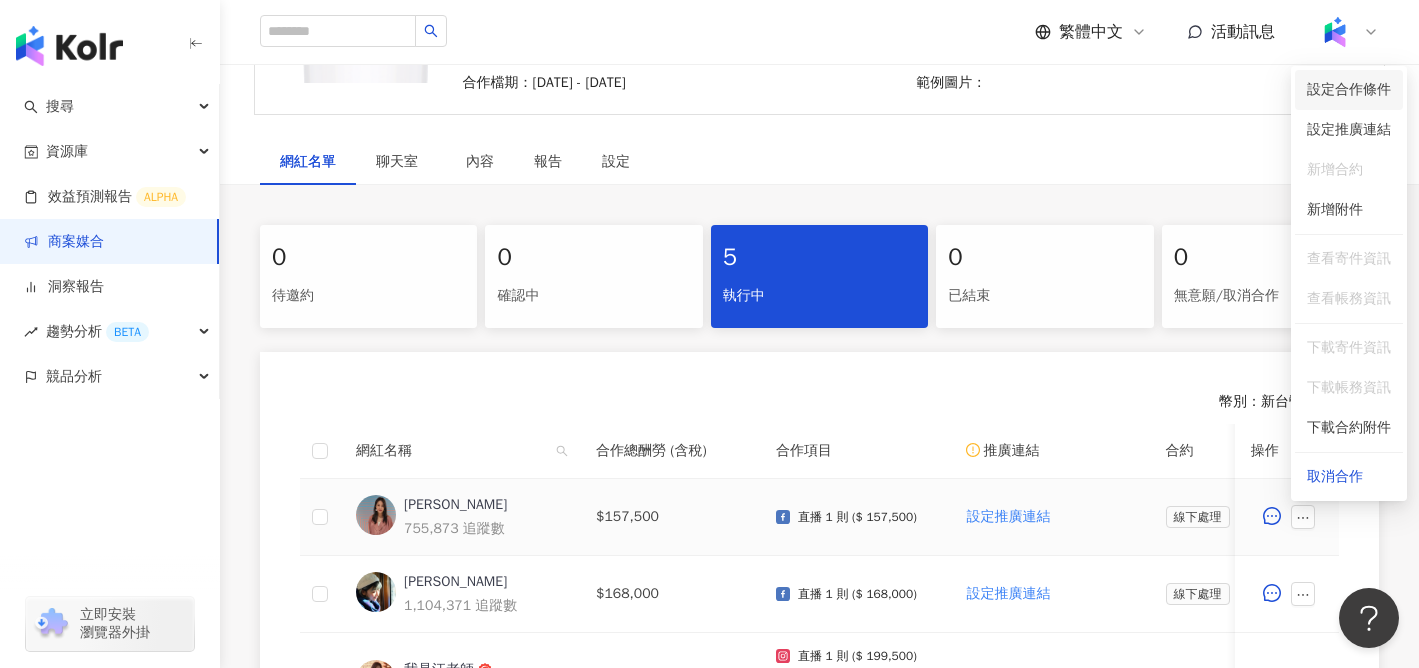 click on "設定合作條件" at bounding box center (1349, 90) 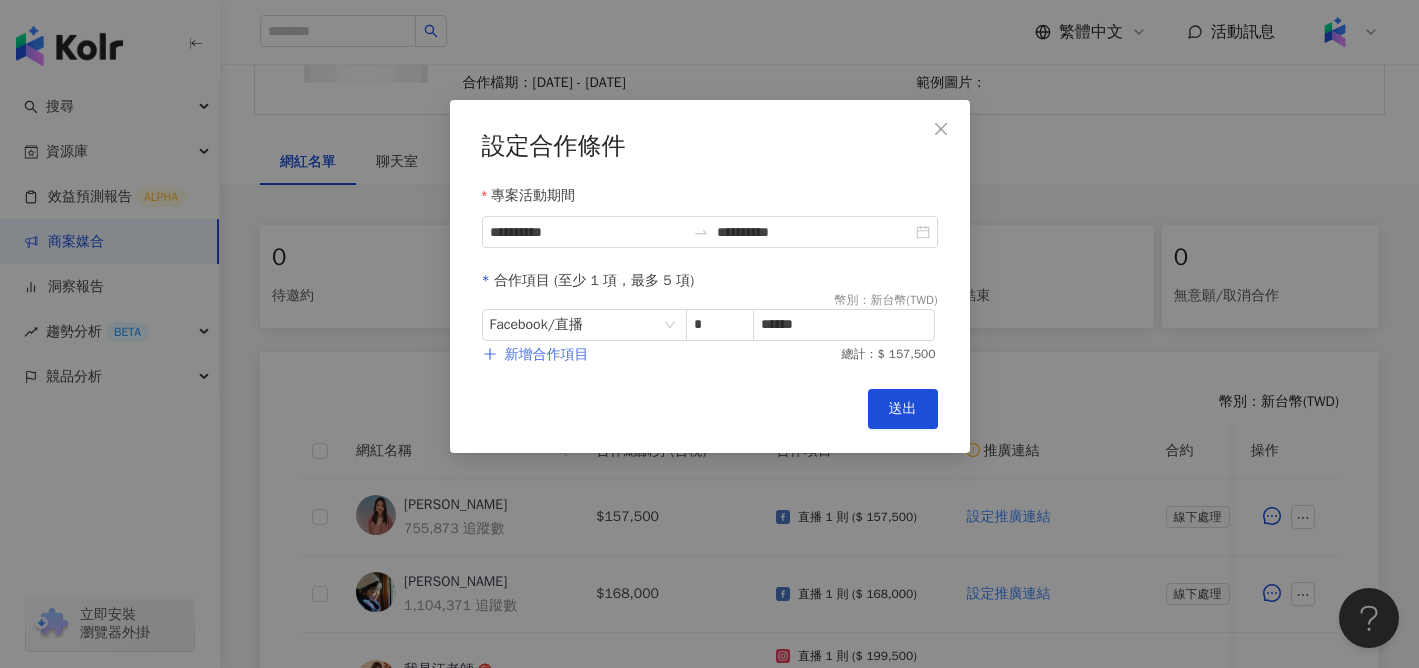 click on "新增合作項目" at bounding box center (547, 355) 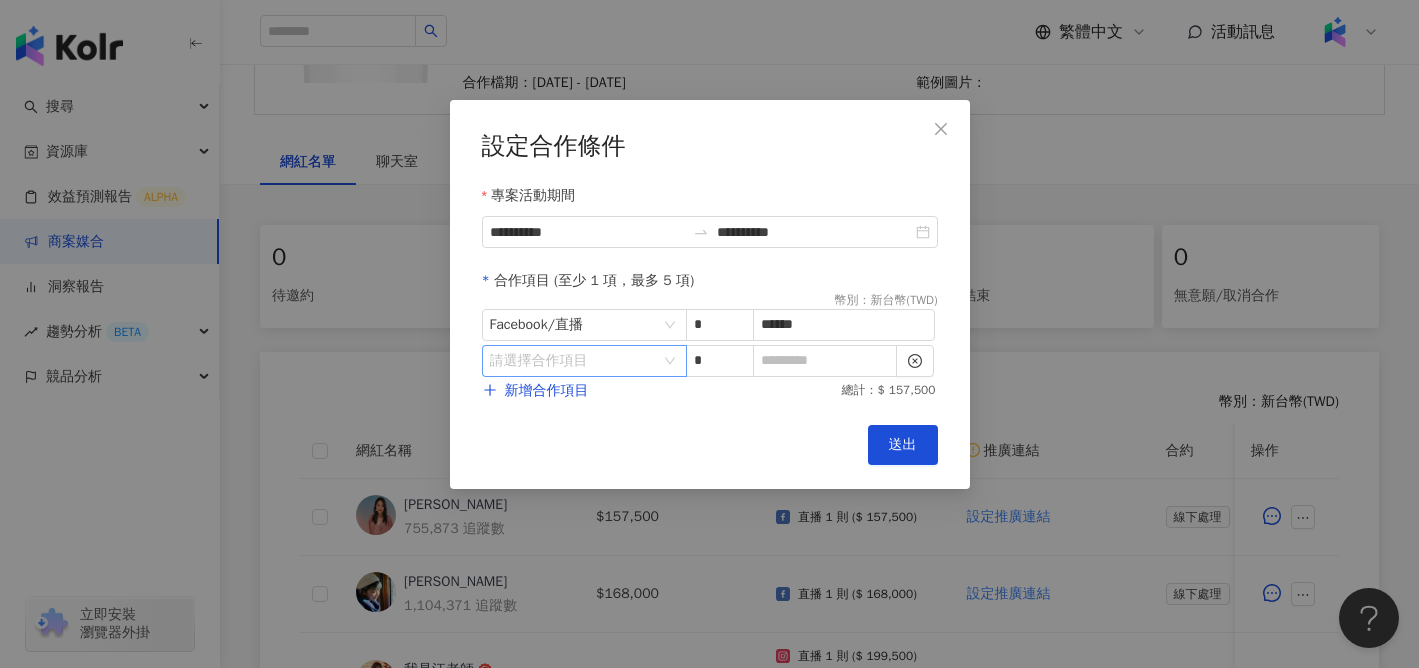 click at bounding box center [574, 361] 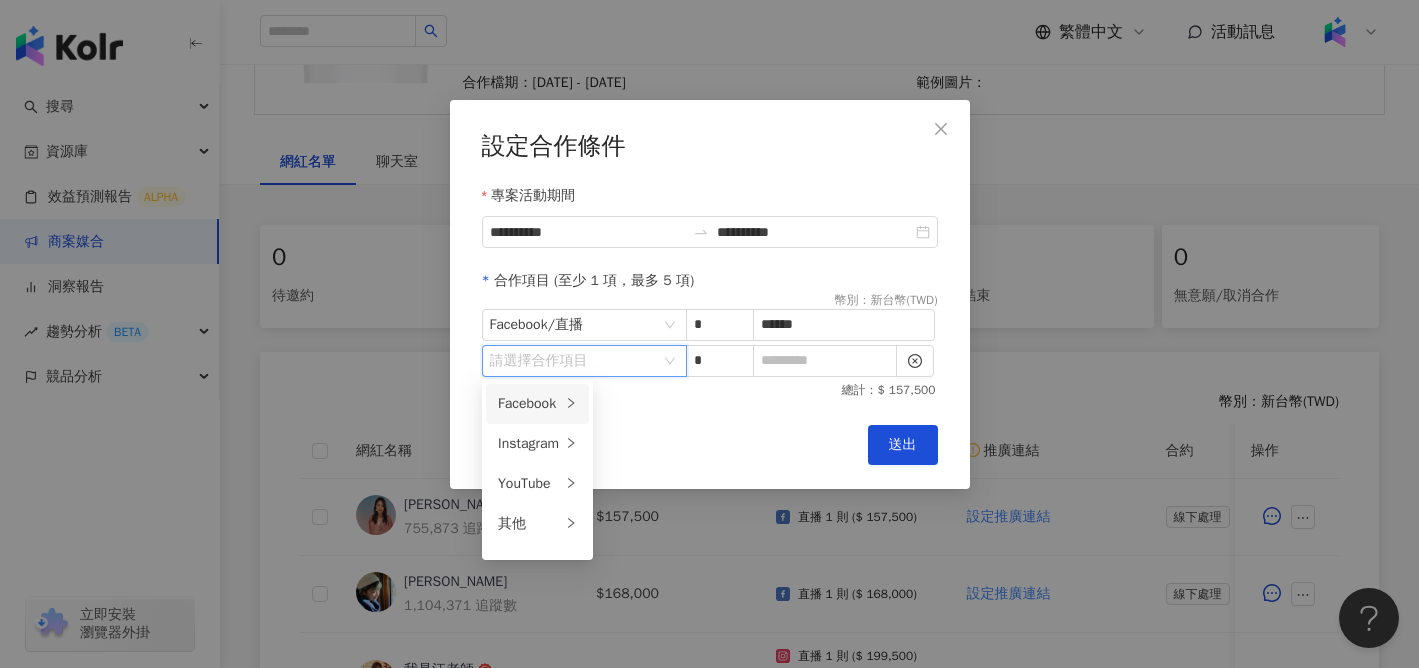 click on "Facebook" at bounding box center (529, 404) 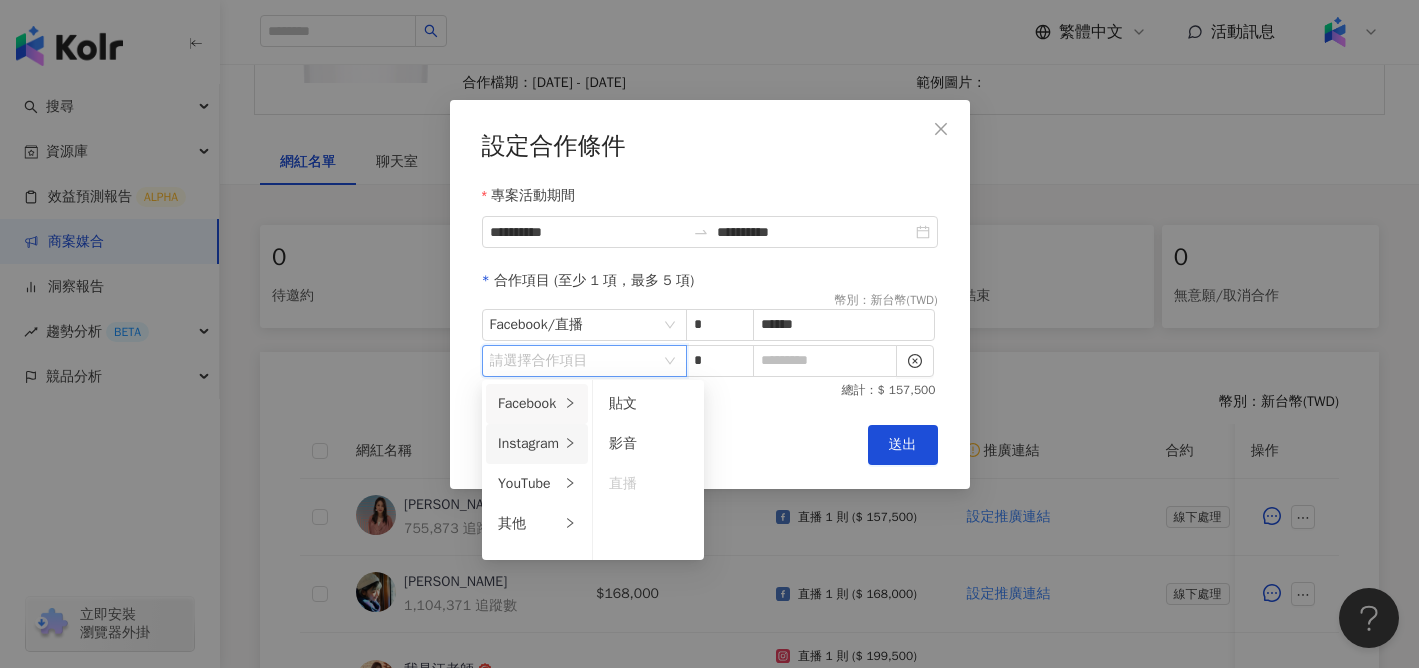 click on "Instagram" at bounding box center [529, 444] 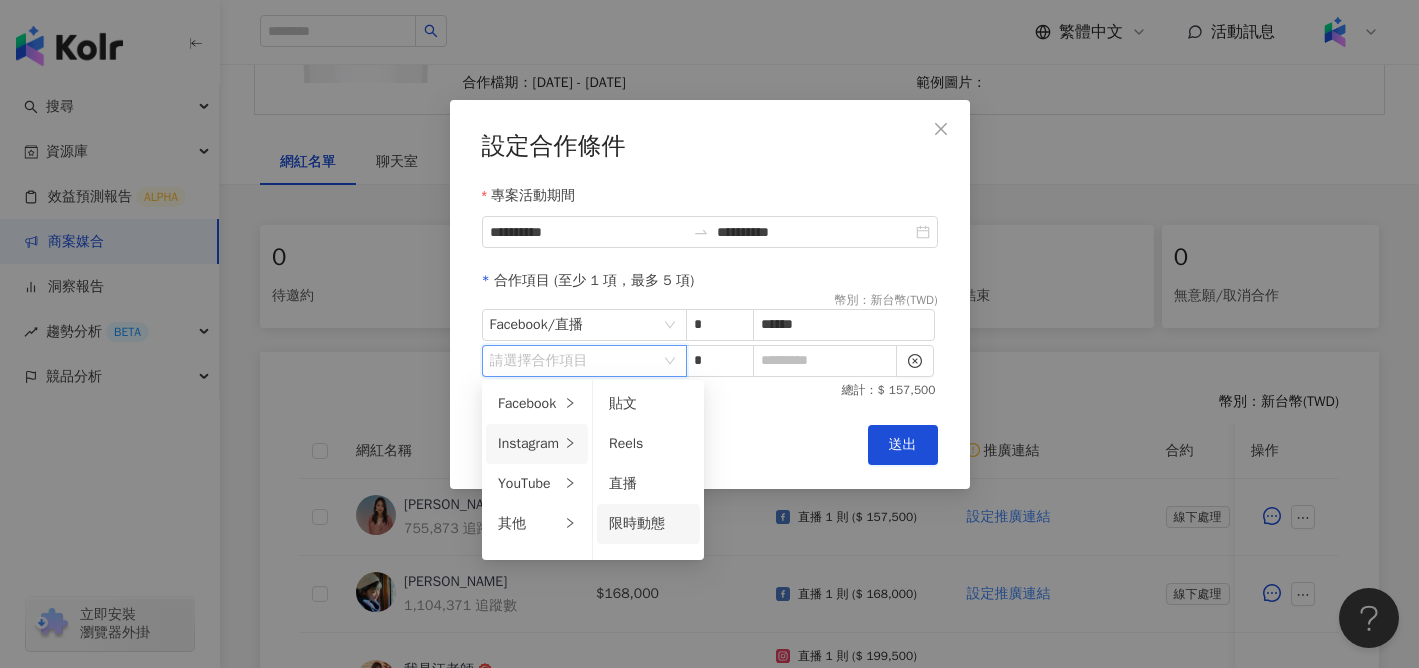 click on "限時動態" at bounding box center [637, 523] 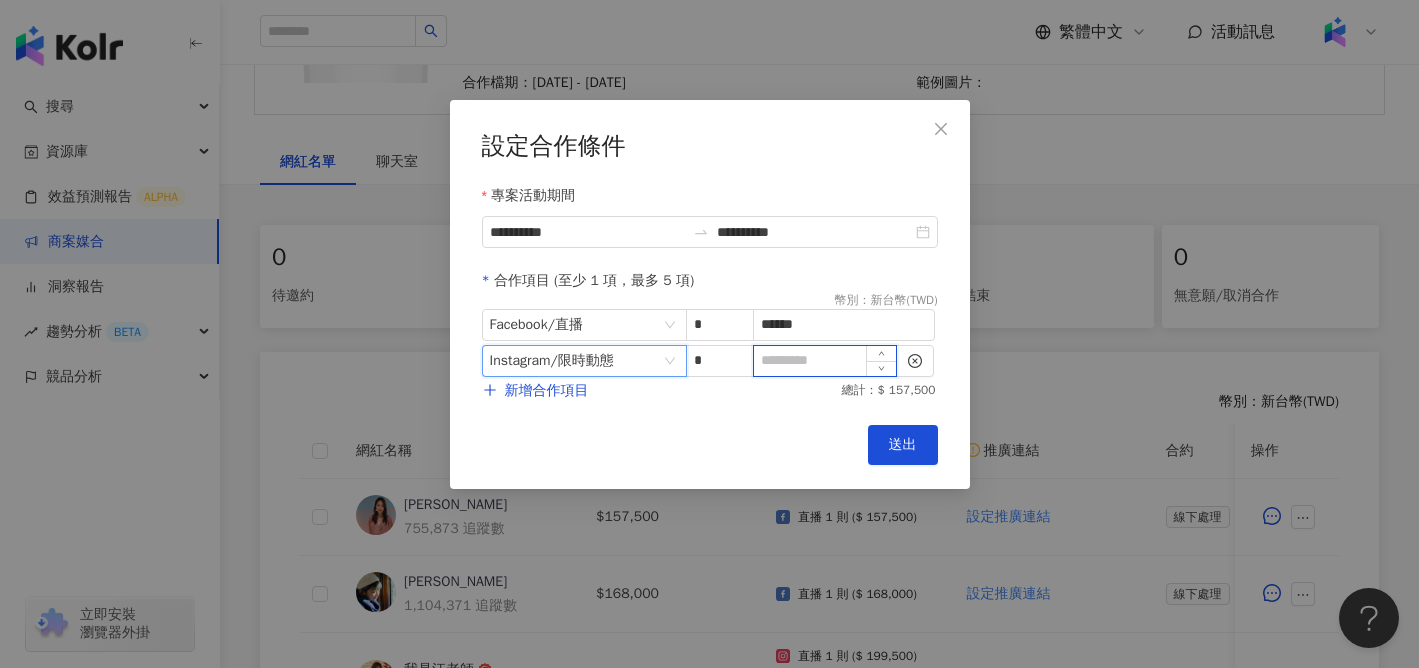 click at bounding box center (825, 361) 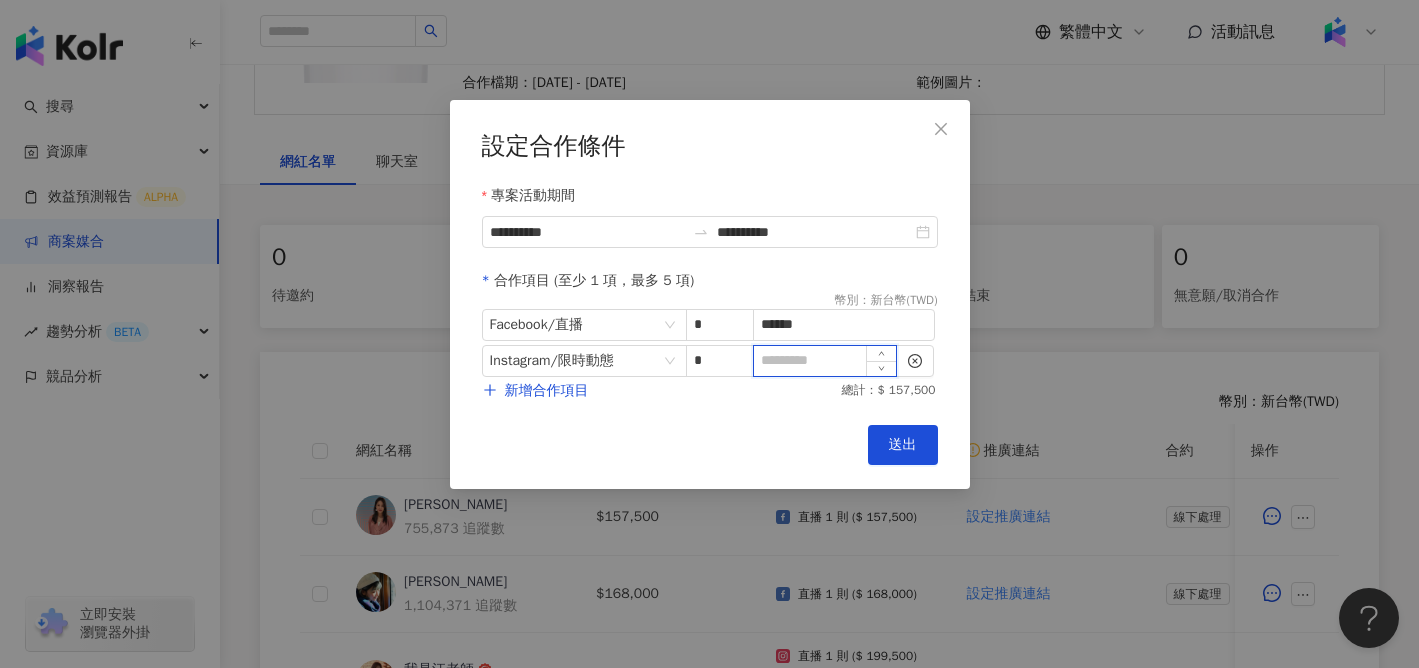 type on "*" 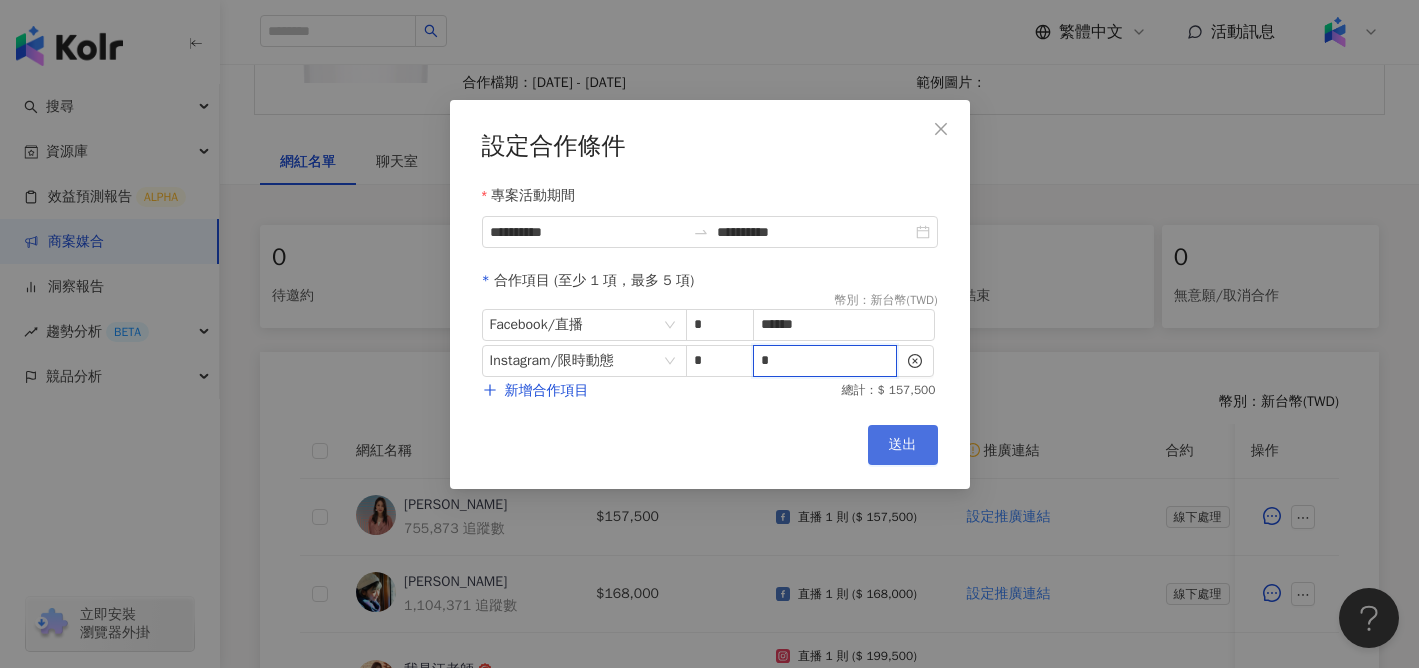 type on "*" 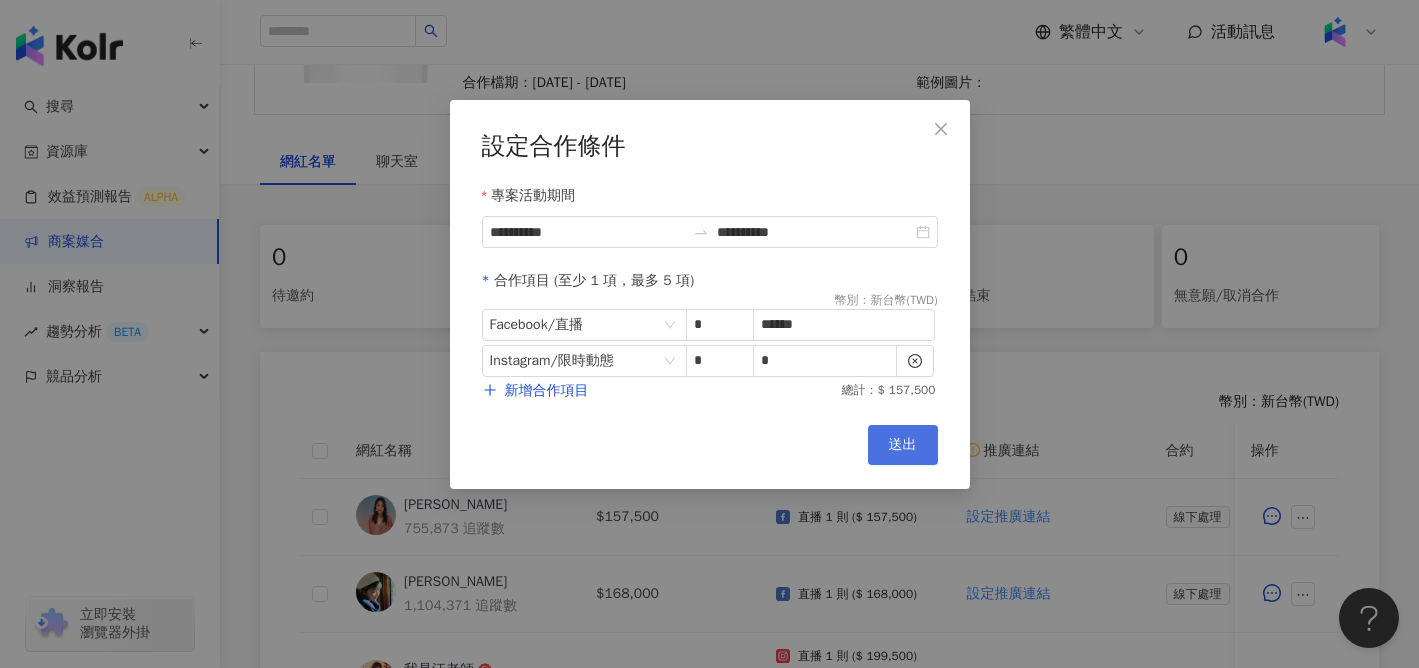 click on "送出" at bounding box center (903, 445) 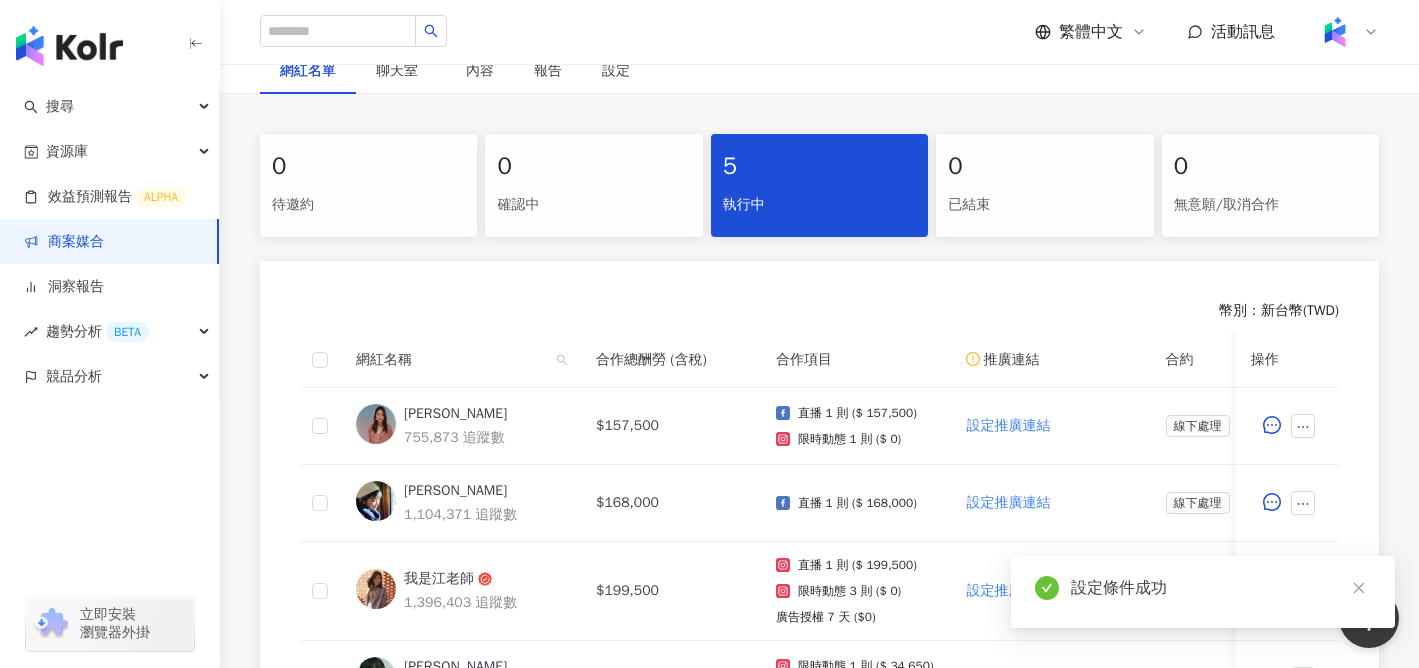 scroll, scrollTop: 373, scrollLeft: 0, axis: vertical 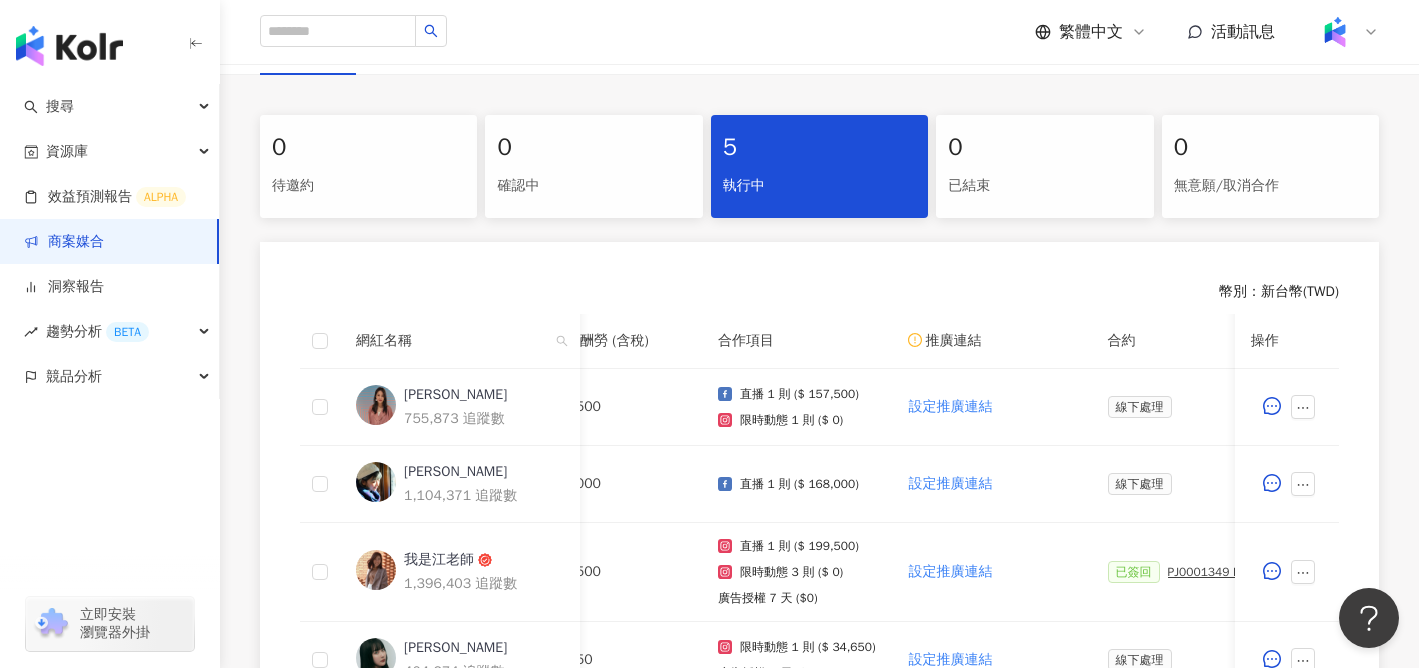 click on "幣別 ： 新台幣 ( TWD ) 網紅名稱 合作總酬勞 (含稅) 合作項目 推廣連結 合約 勞報單 其他附件 上線連結 領款人身份 備註 付款狀態 操作                           黃小柔 755,873 追蹤數 $157,500 直播 1 則 ($ 157,500) 限時動態 1 則 ($ 0) 設定推廣連結 線下處理 線下處理 新增附件 線下處理 線下處理 新增備註 待處理 邵庭 1,104,371 追蹤數 $168,000 直播 1 則 ($ 168,000) 設定推廣連結 線下處理 線下處理 邵庭工作室_存摺.jpg 線下處理 線下處理 新增備註 待處理 我是江老師 1,396,403 追蹤數 $199,500 直播 1 則 ($ 199,500) 限時動態 3 則 ($ 0) 廣告授權 7 天 ($0) 設定推廣連結 已簽回 PJ0001349 Loreal_ACD_SKC_EC_momo_2025Q2_萊雅合作備忘錄 新增勞報單 新增附件 待網紅回傳 公司/工作室 新增備註 處理中 預計付款 2025/07/24 蘿倫 404,274 追蹤數 $34,650 限時動態 1 則 ($ 34,650) 廣告授權 7 天 ($0) 設定推廣連結 1" at bounding box center [819, 564] 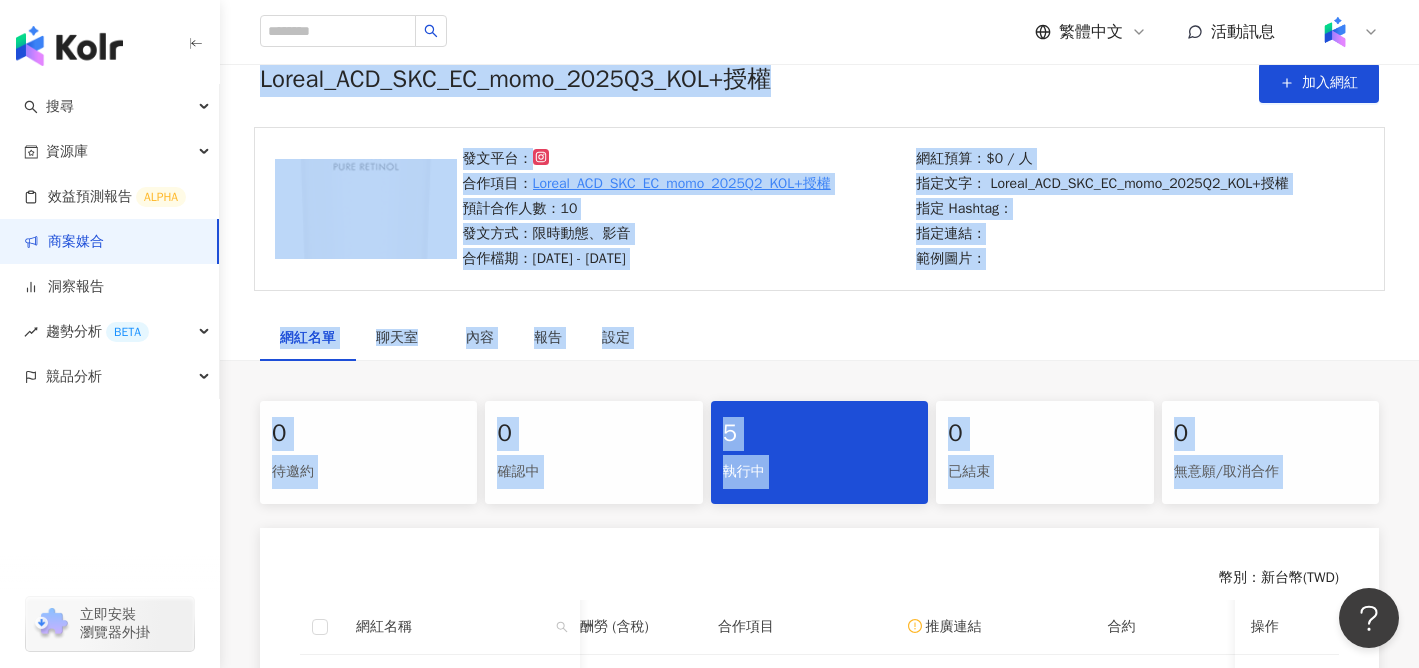 scroll, scrollTop: 0, scrollLeft: 0, axis: both 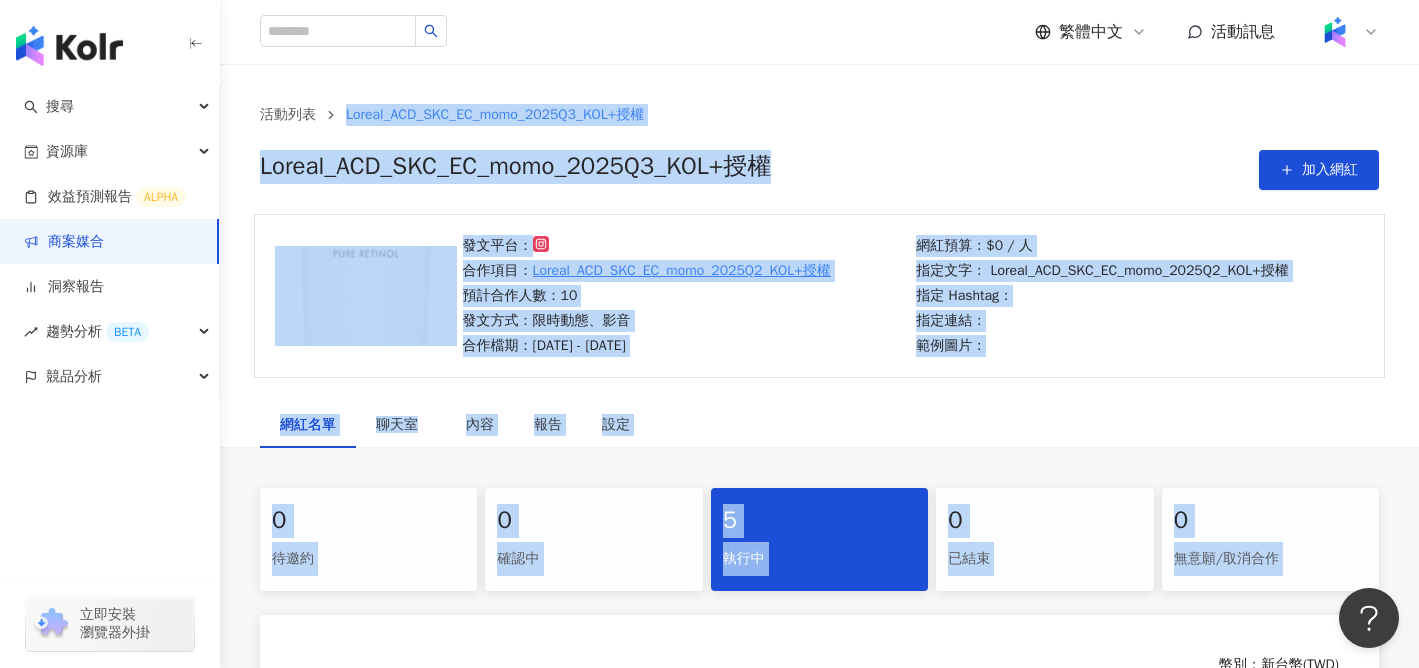 drag, startPoint x: 826, startPoint y: 296, endPoint x: 837, endPoint y: -13, distance: 309.19574 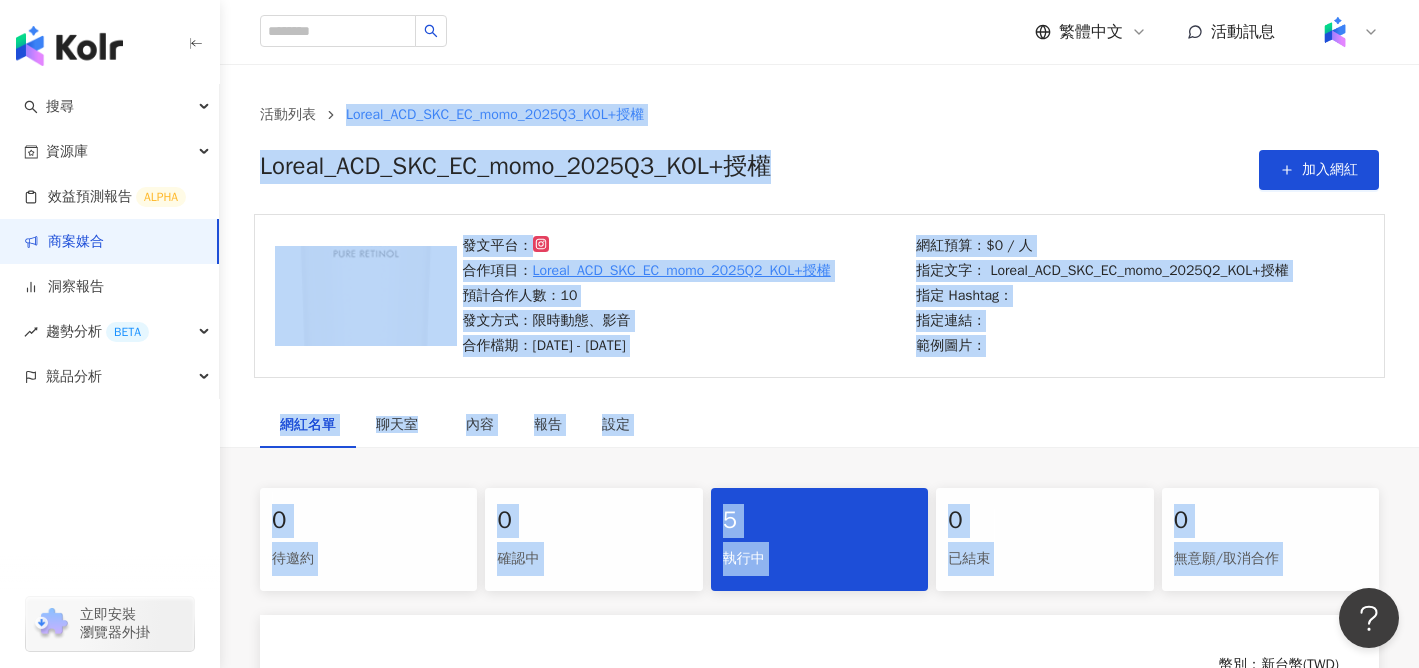 click on "Loreal_ACD_SKC_EC_momo_2025Q3_KOL+授權 加入網紅" at bounding box center (819, 170) 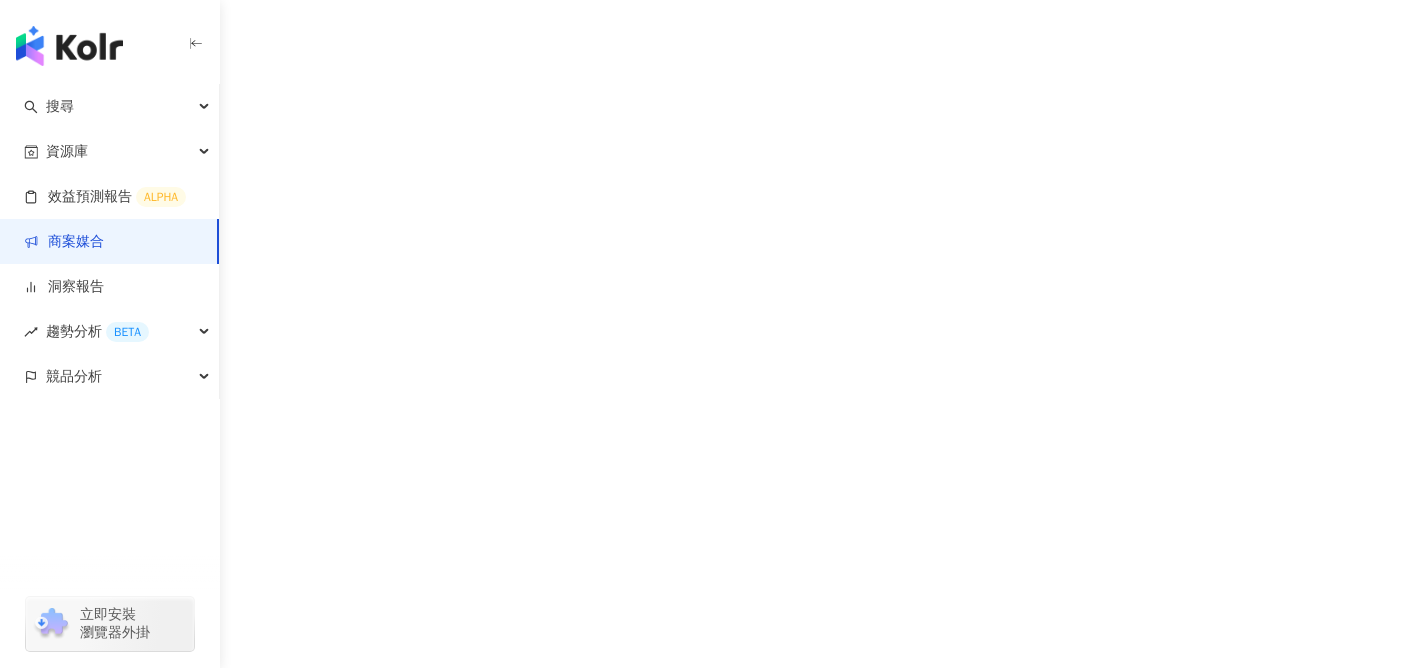 scroll, scrollTop: 0, scrollLeft: 0, axis: both 